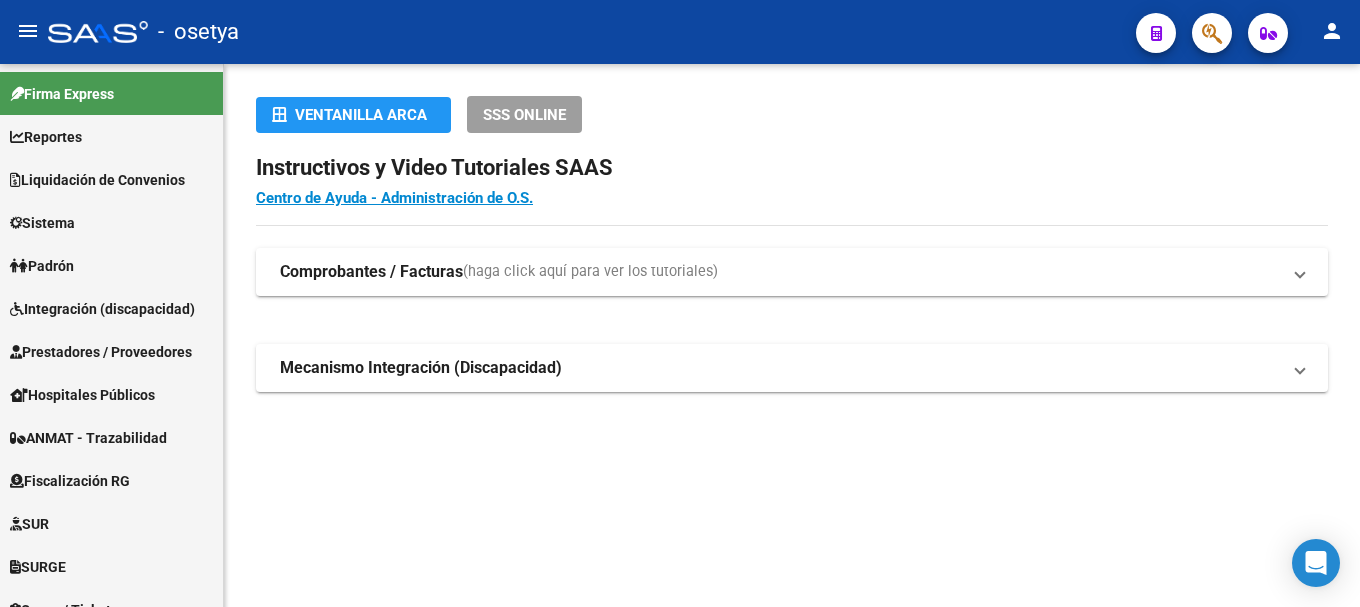 scroll, scrollTop: 0, scrollLeft: 0, axis: both 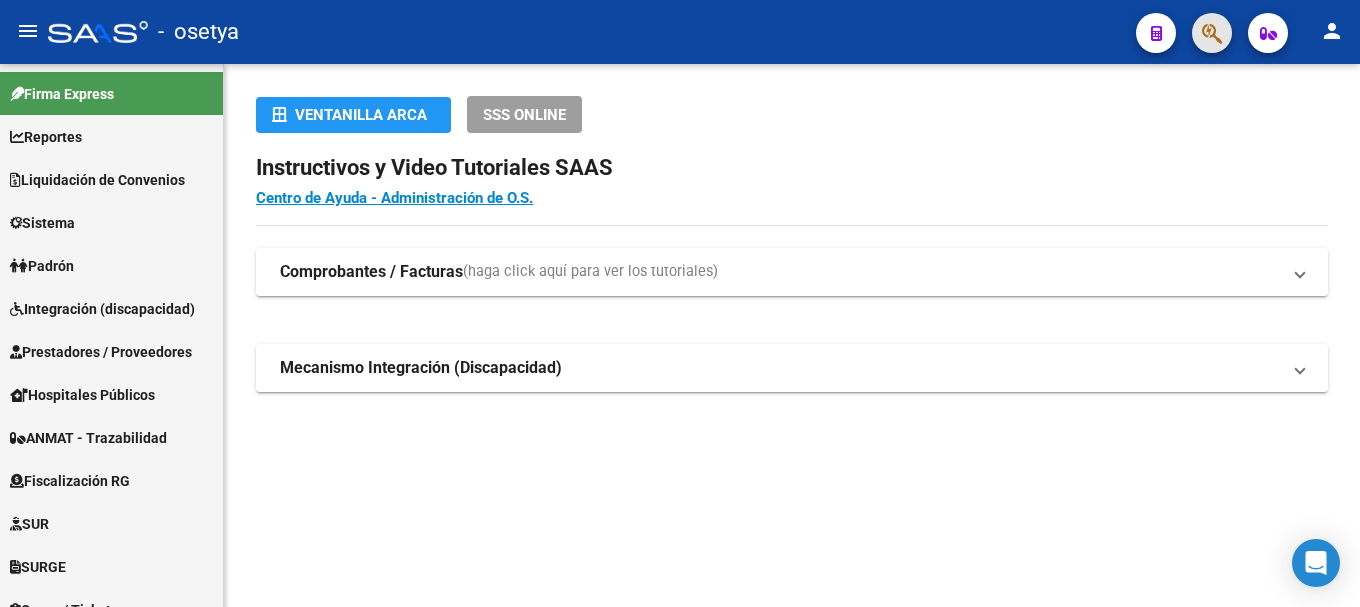 click 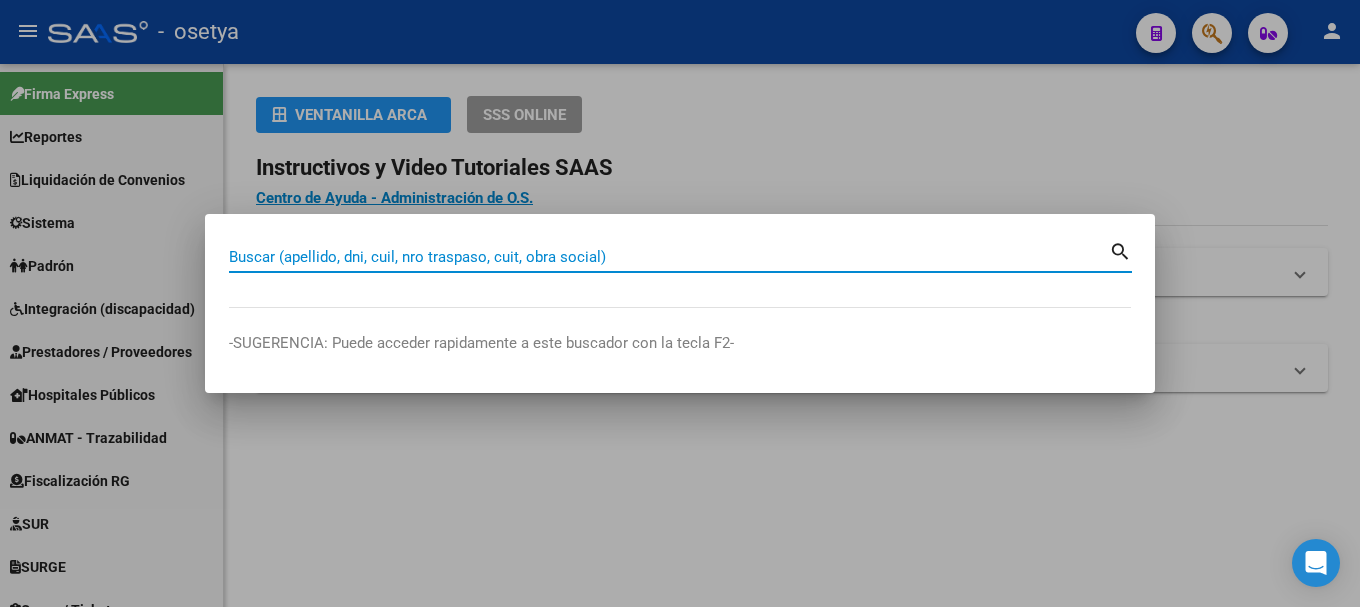 paste on "16747297" 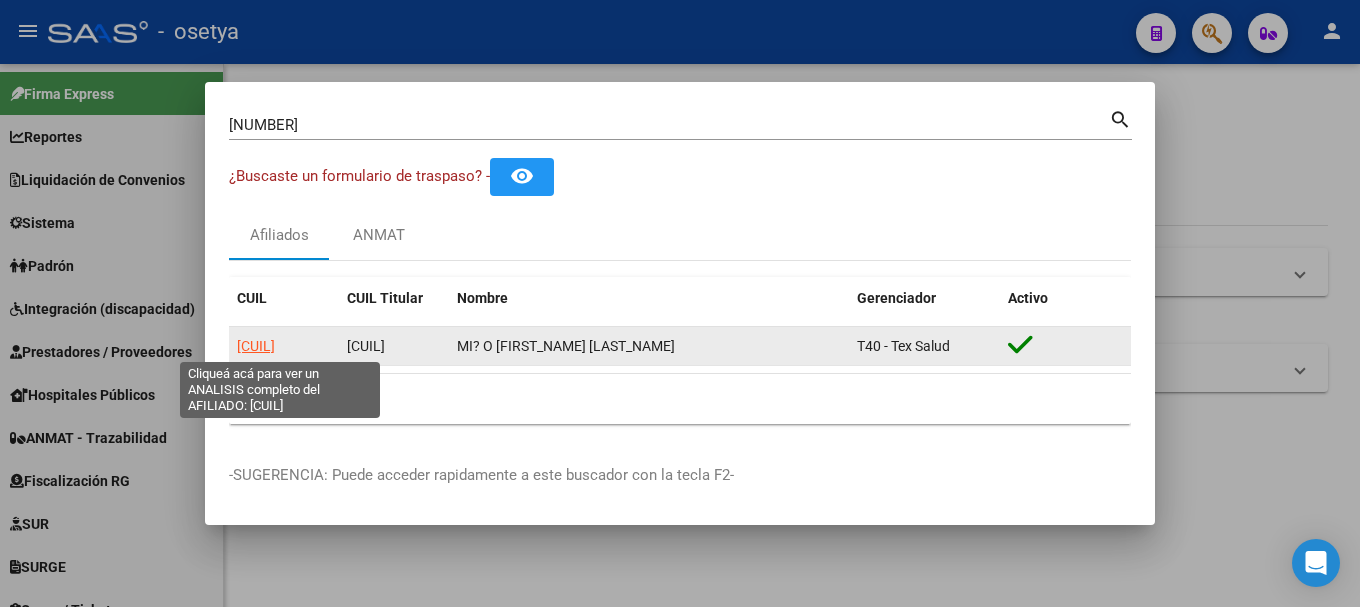 click on "20167472975" 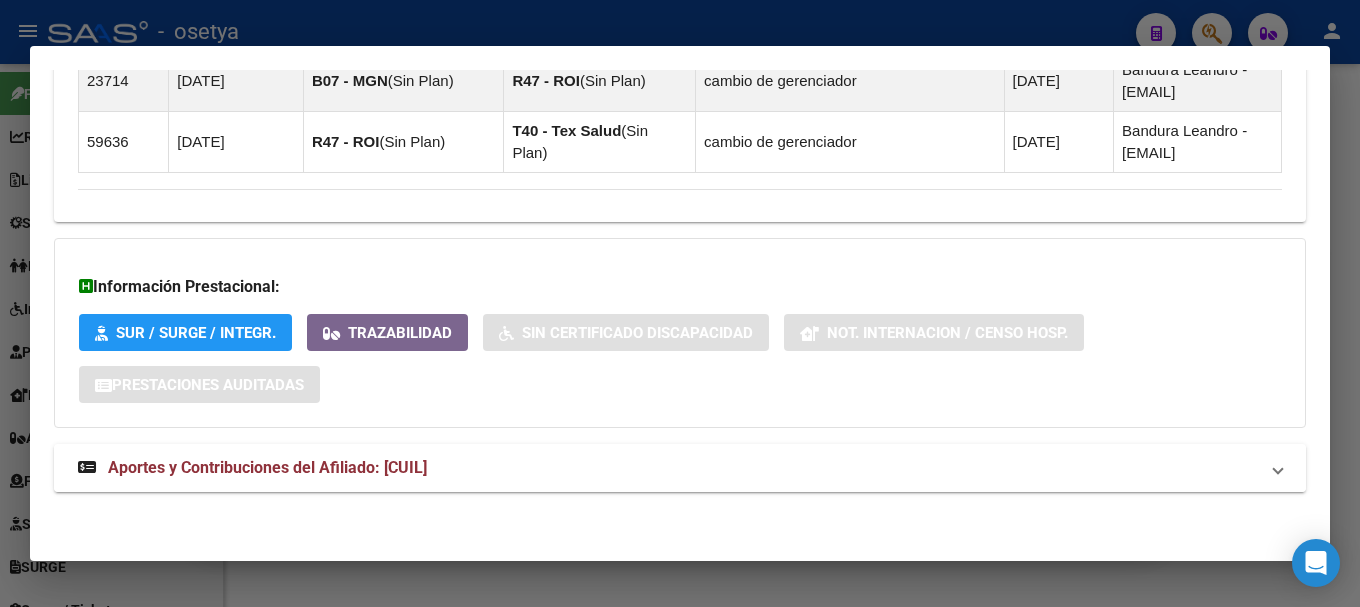 click on "Aportes y Contribuciones del Afiliado: 20167472975" at bounding box center [267, 467] 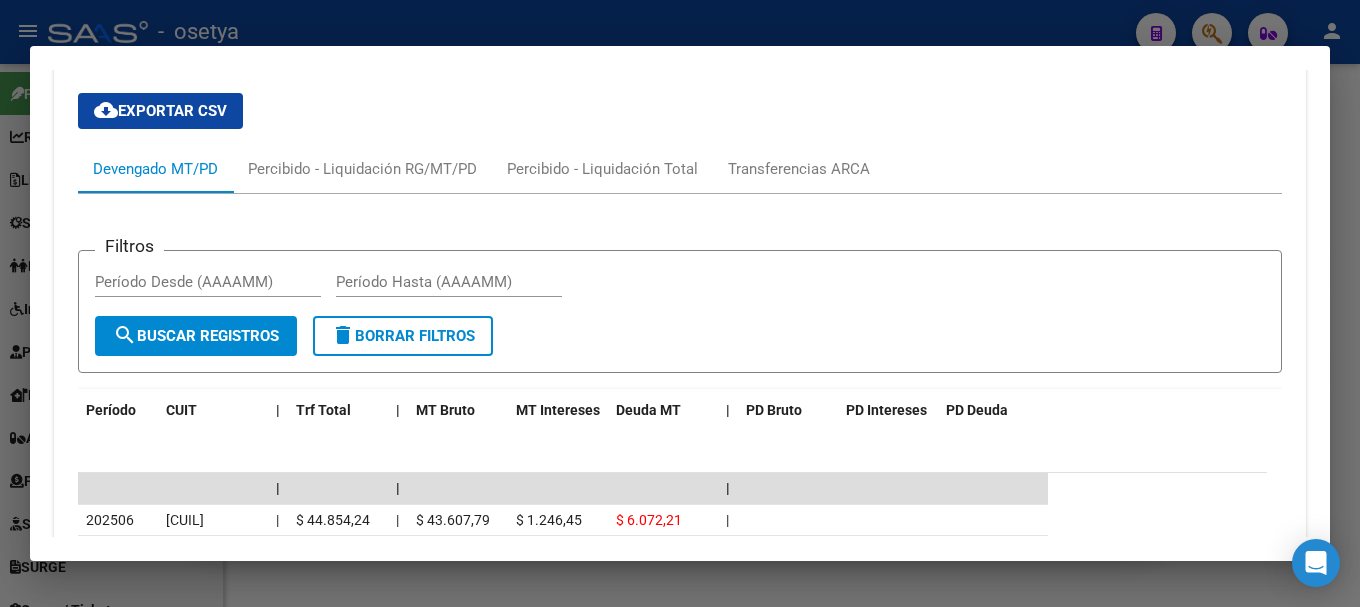 scroll, scrollTop: 2143, scrollLeft: 0, axis: vertical 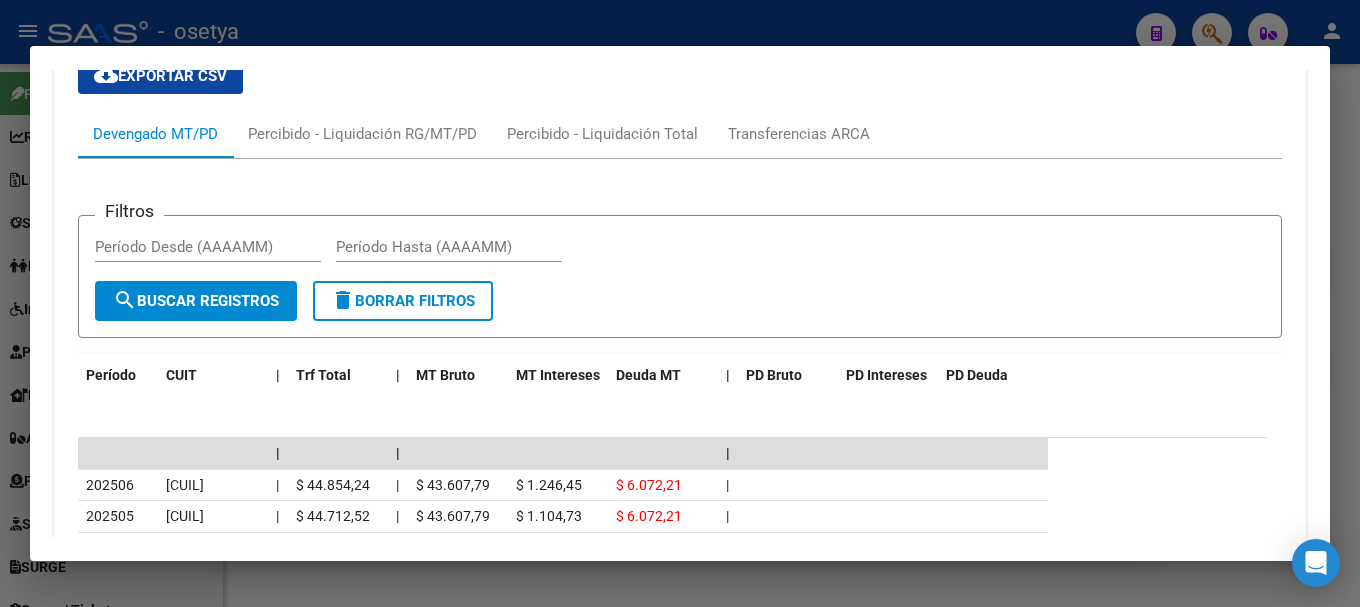 click at bounding box center [680, 303] 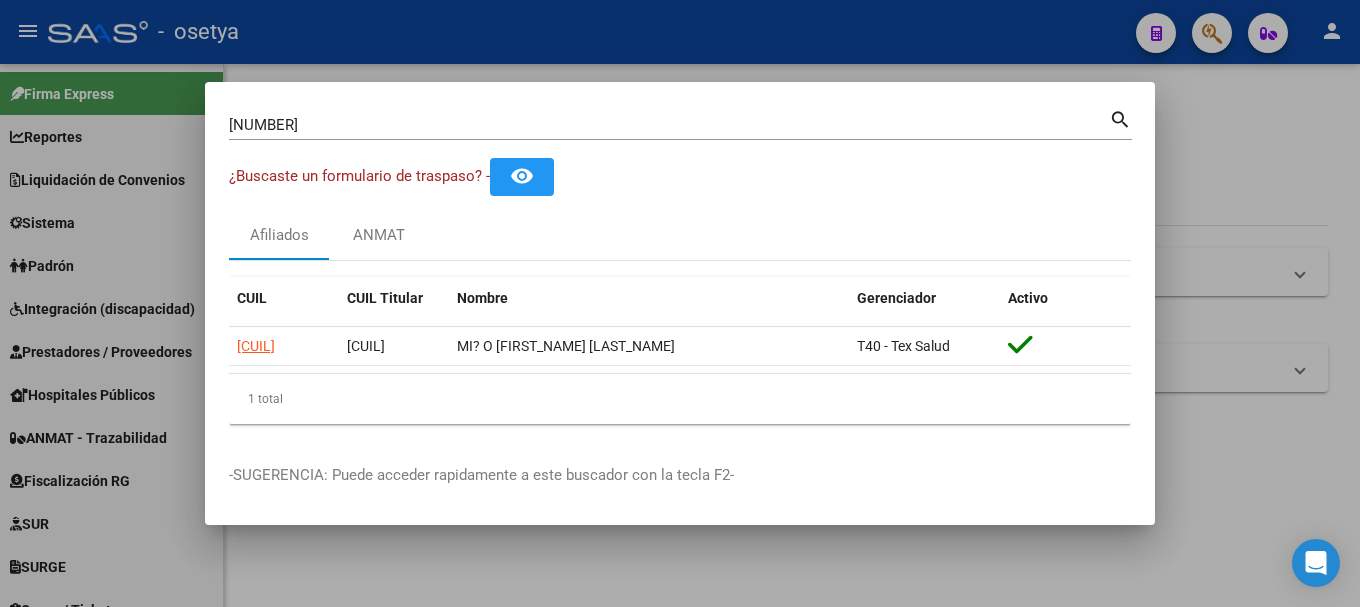 click on "16747297" at bounding box center (669, 125) 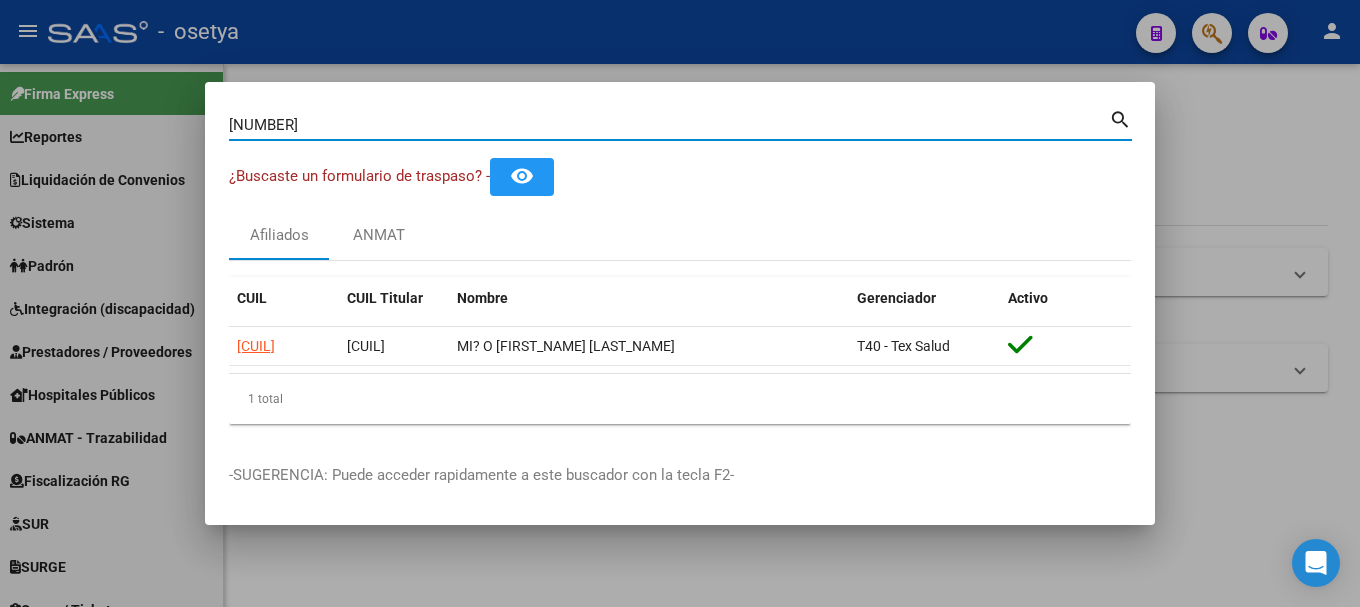 click on "16747297" at bounding box center (669, 125) 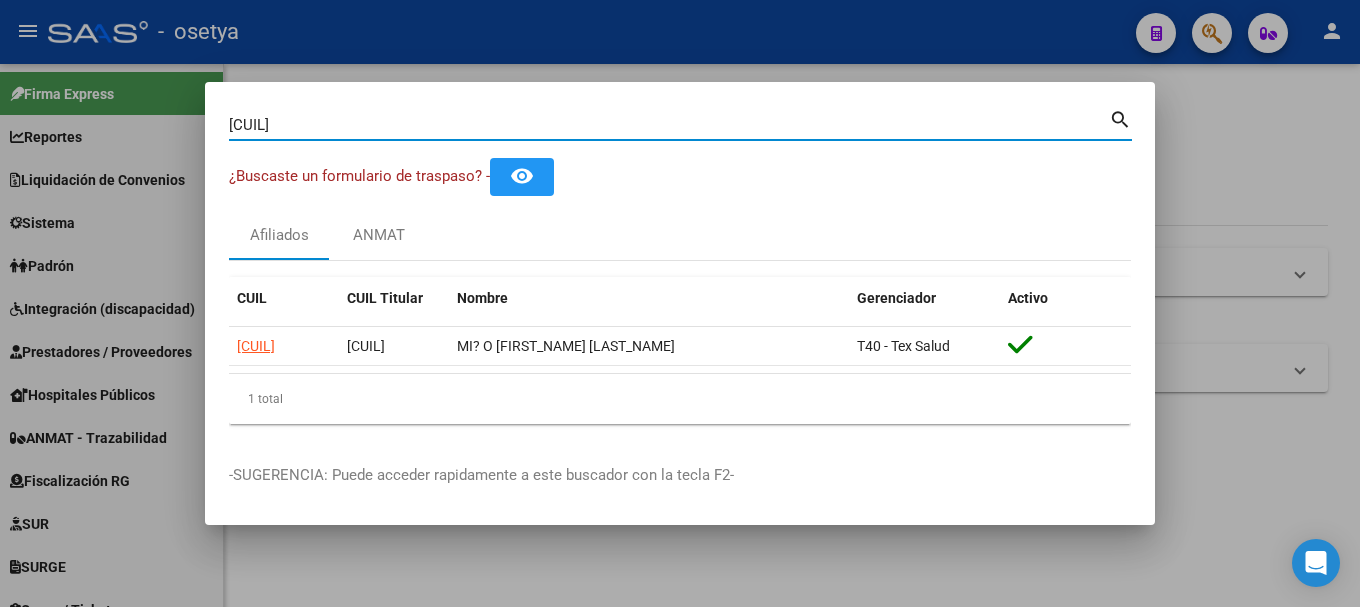 type on "20438728083" 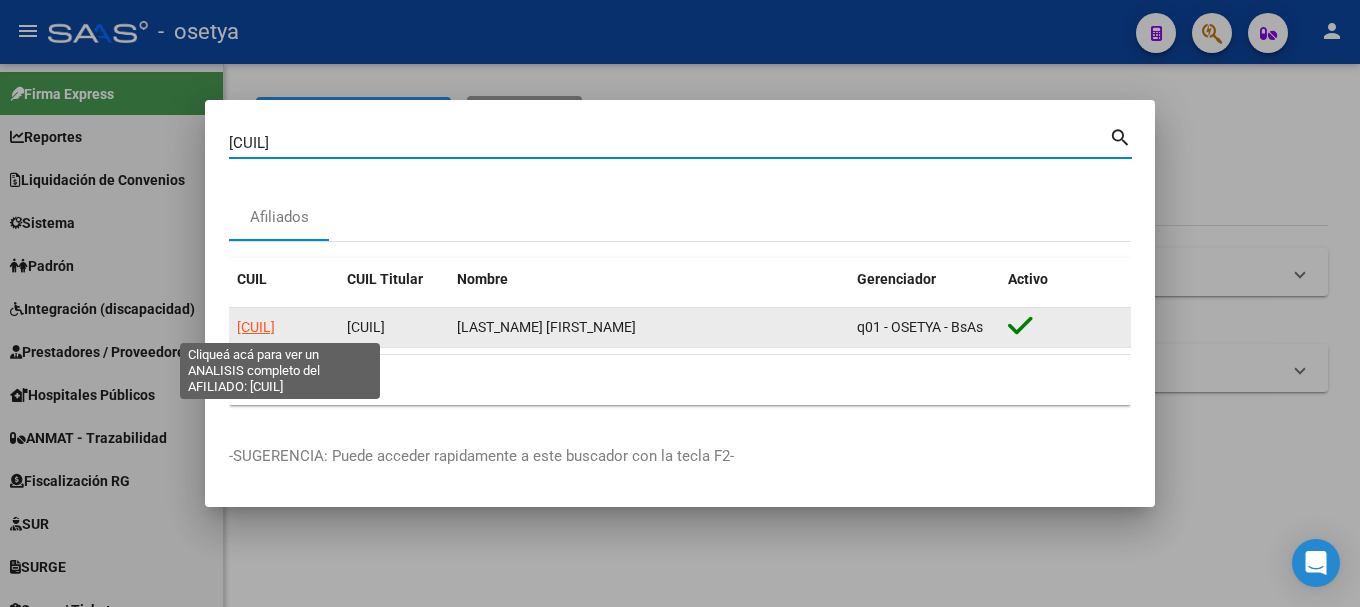 click on "20438728083" 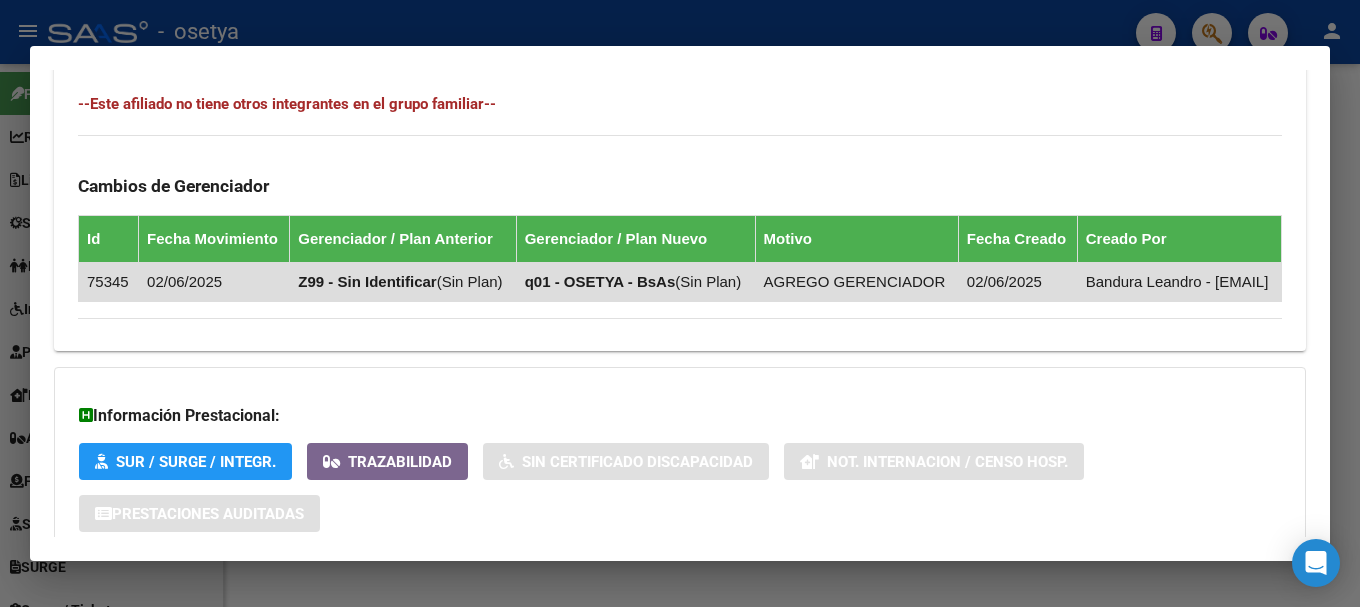 scroll, scrollTop: 1272, scrollLeft: 0, axis: vertical 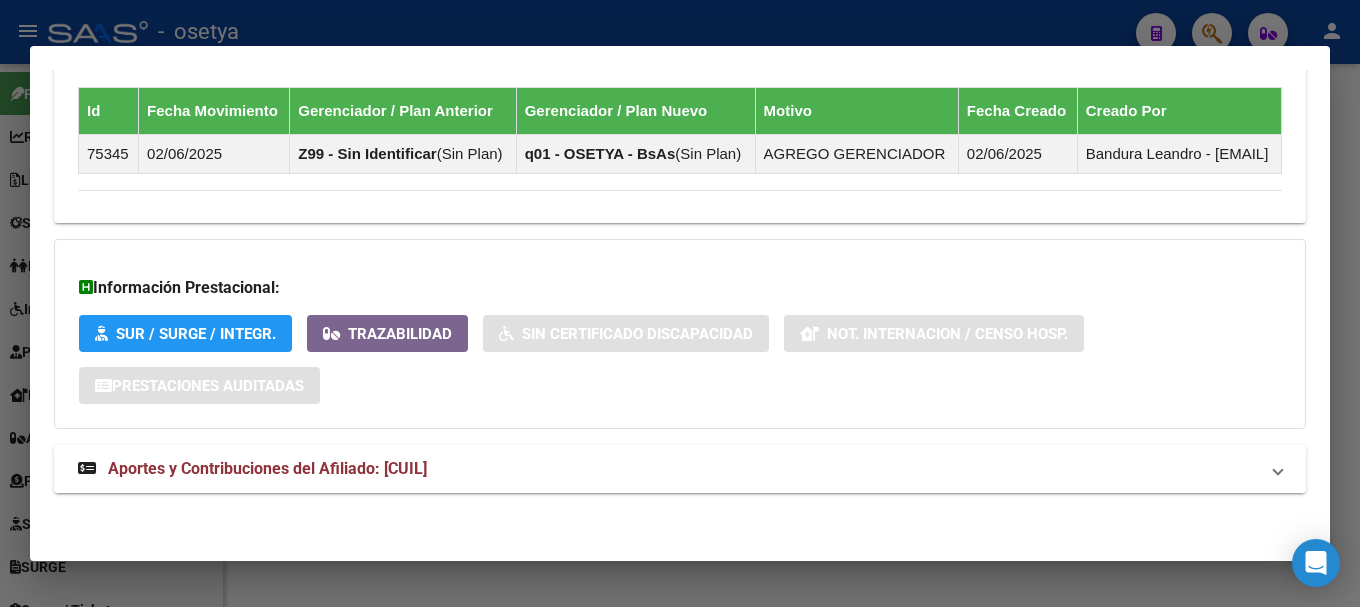click on "Aportes y Contribuciones del Afiliado: 20438728083" at bounding box center [267, 468] 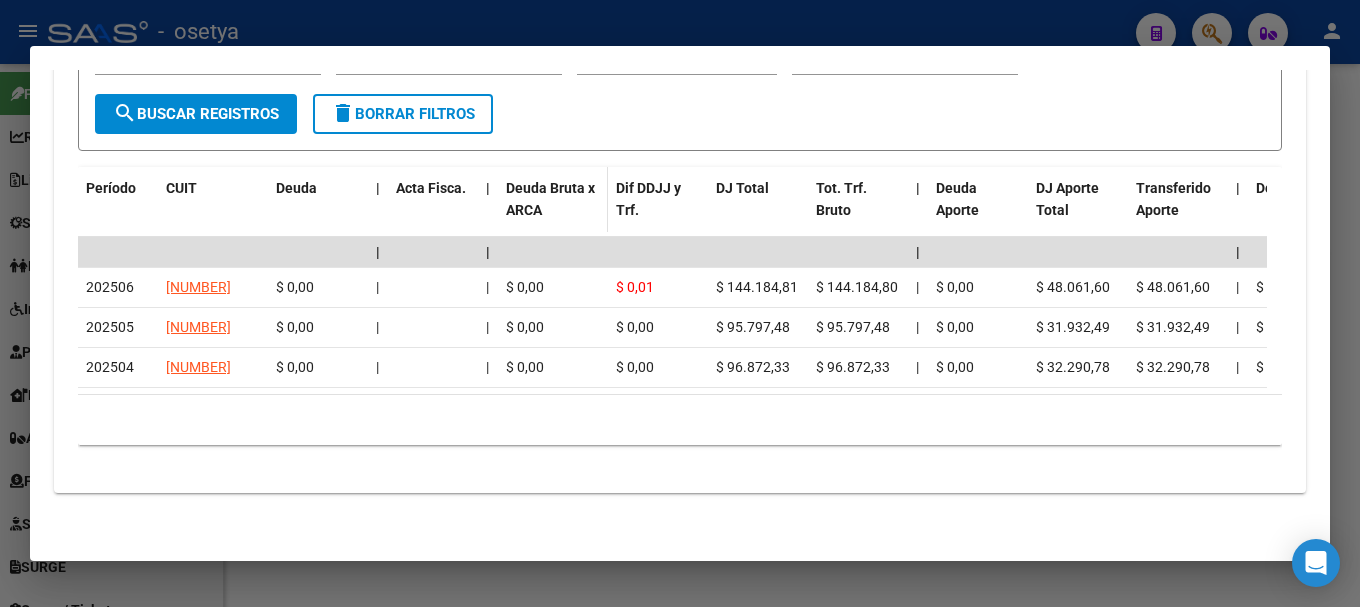 scroll, scrollTop: 1976, scrollLeft: 0, axis: vertical 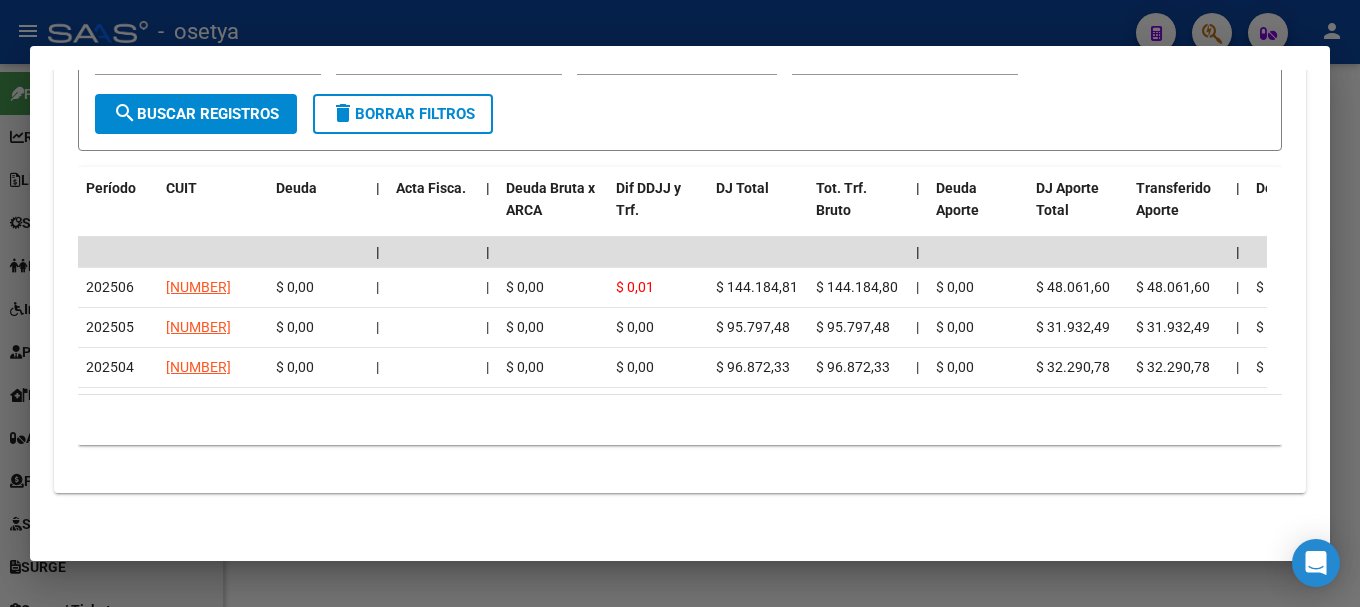 click at bounding box center (680, 303) 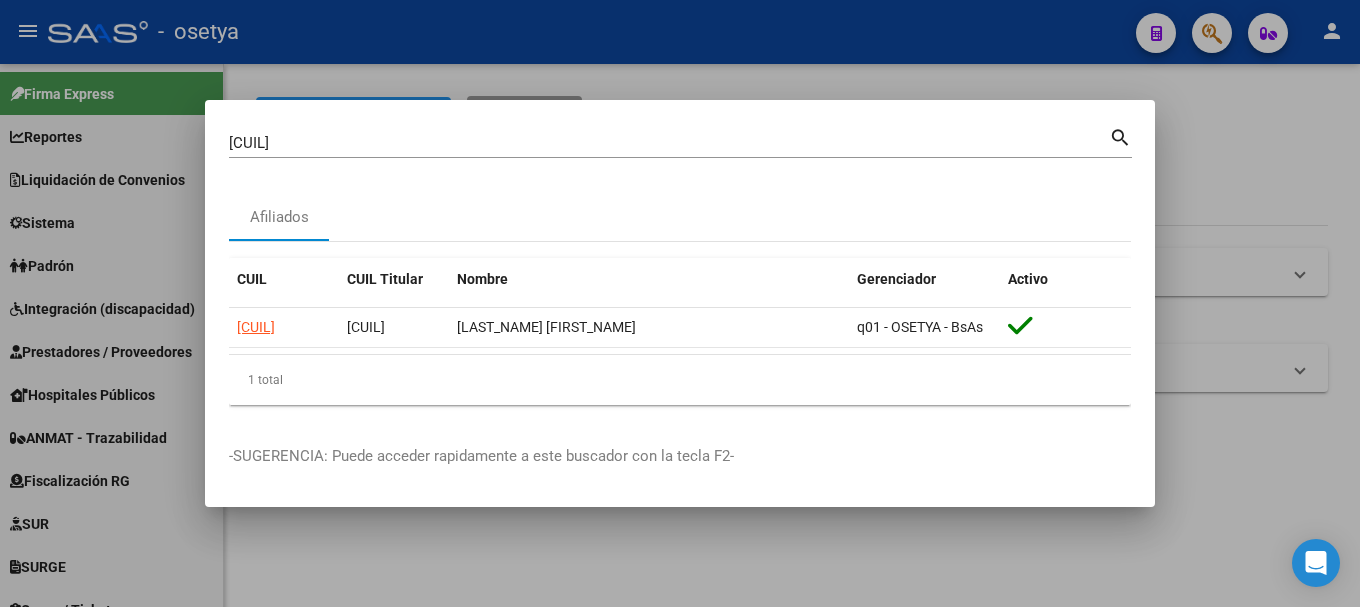 click on "20438728083" at bounding box center [669, 143] 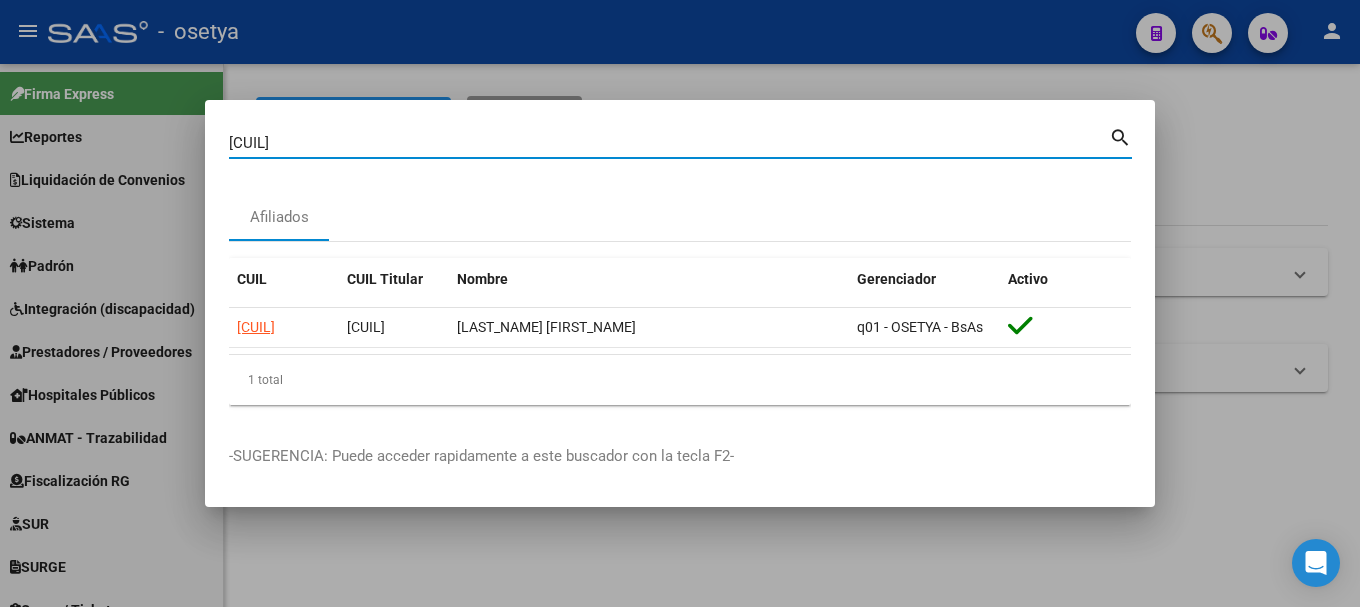 click on "20438728083" at bounding box center (669, 143) 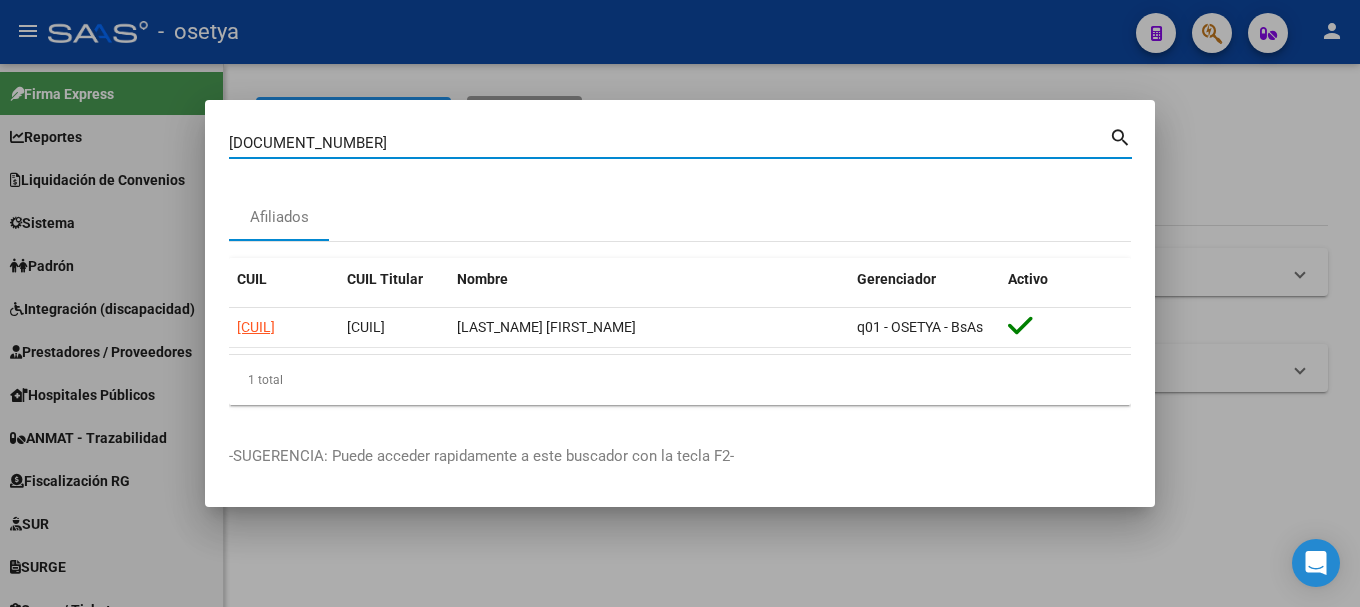 type on "42819665" 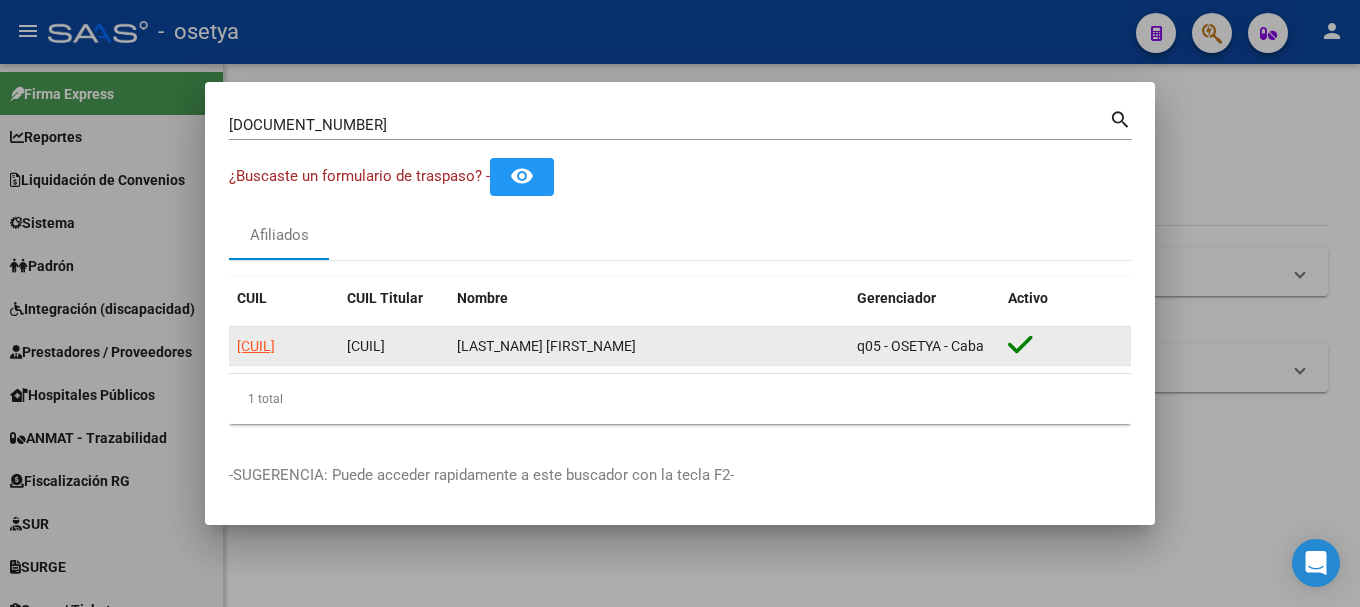 drag, startPoint x: 365, startPoint y: 346, endPoint x: 427, endPoint y: 346, distance: 62 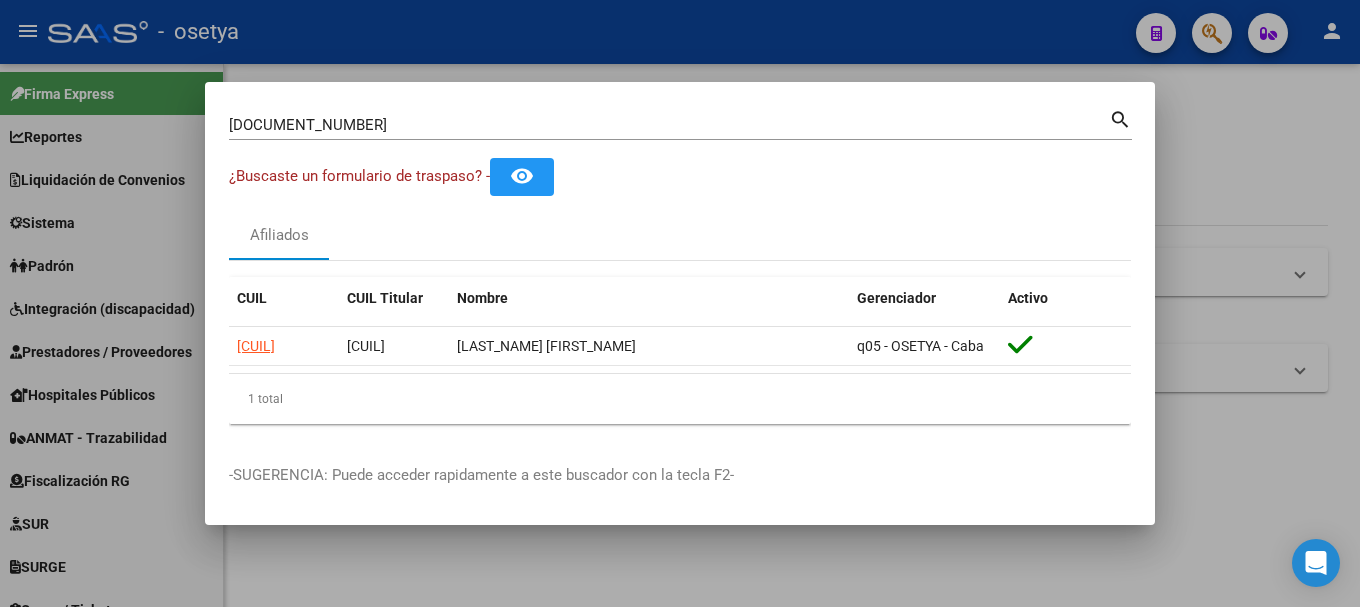 copy on "FLORENTIN GONZALO HERNAN" 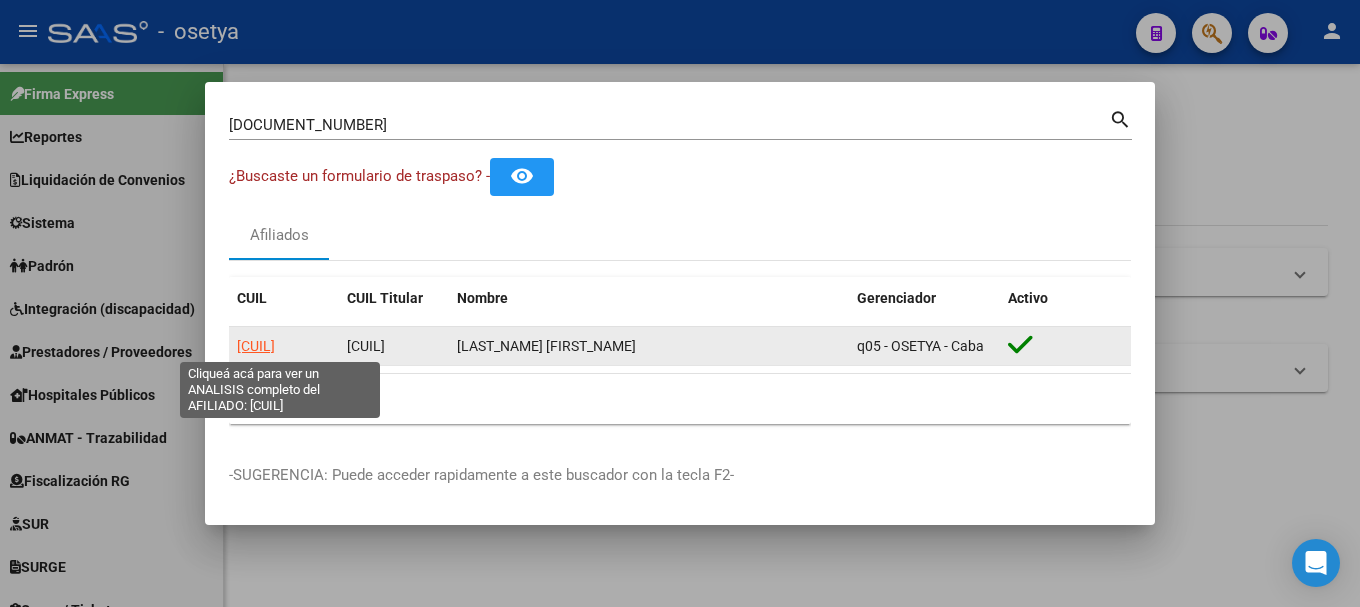 click on "20428196652" 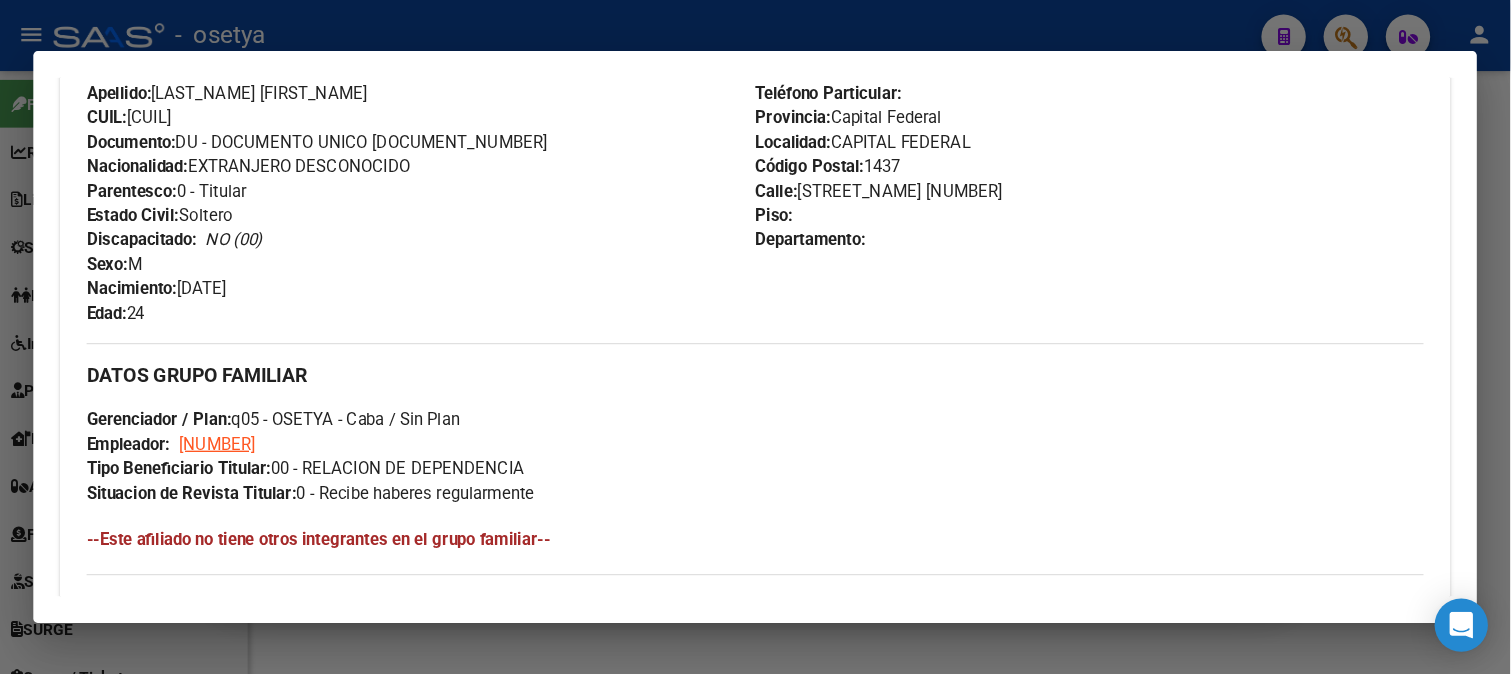 scroll, scrollTop: 555, scrollLeft: 0, axis: vertical 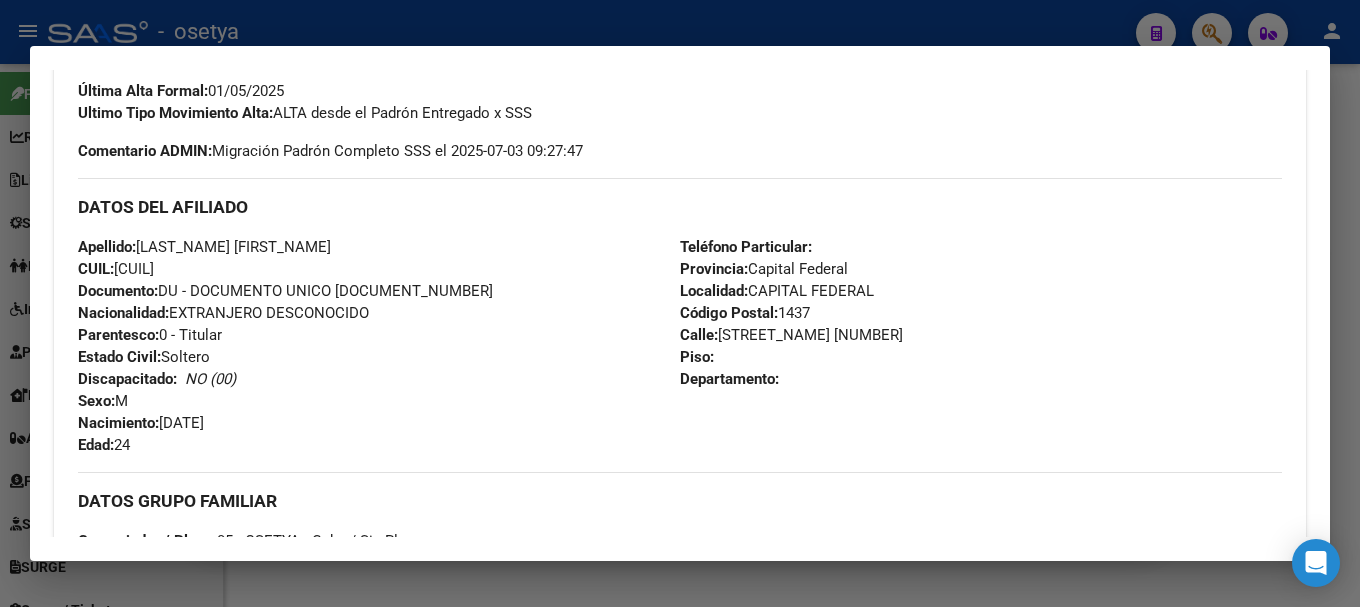 drag, startPoint x: 164, startPoint y: 429, endPoint x: 263, endPoint y: 429, distance: 99 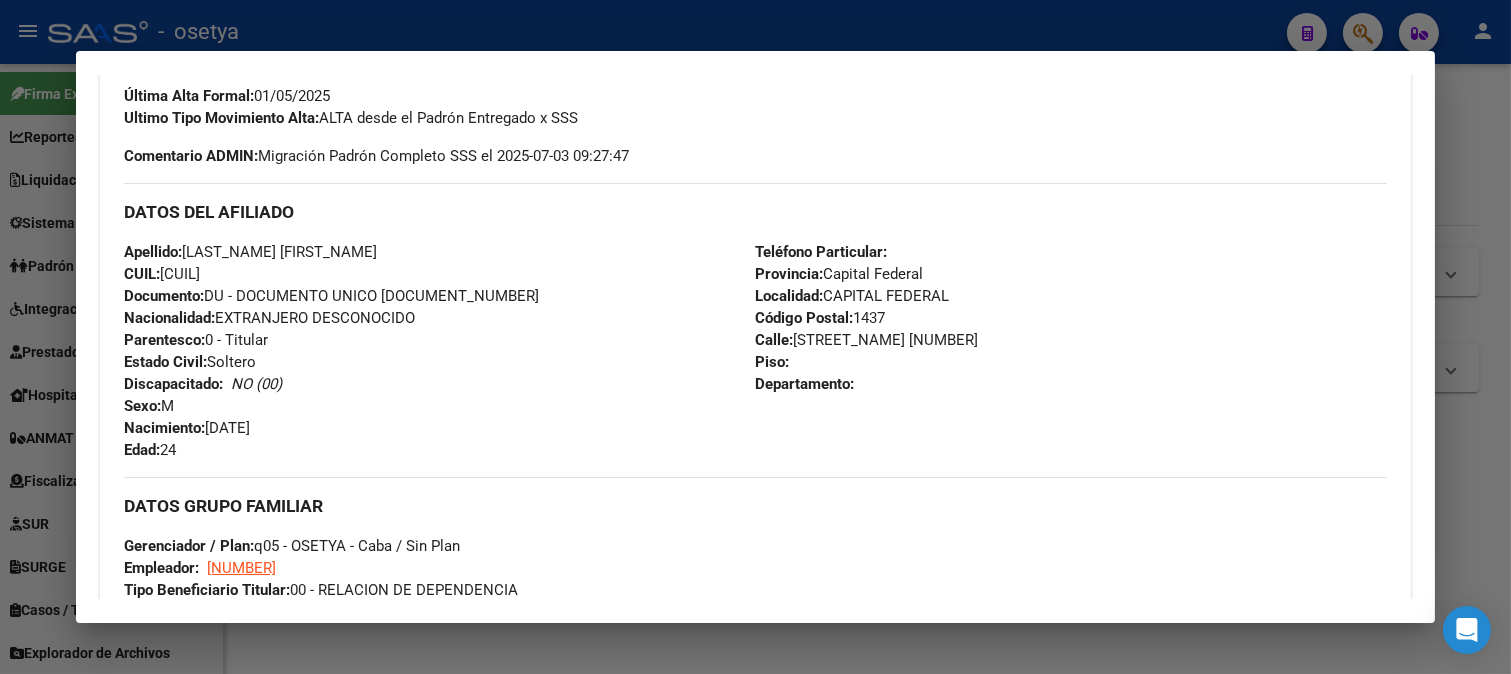 scroll, scrollTop: 555, scrollLeft: 0, axis: vertical 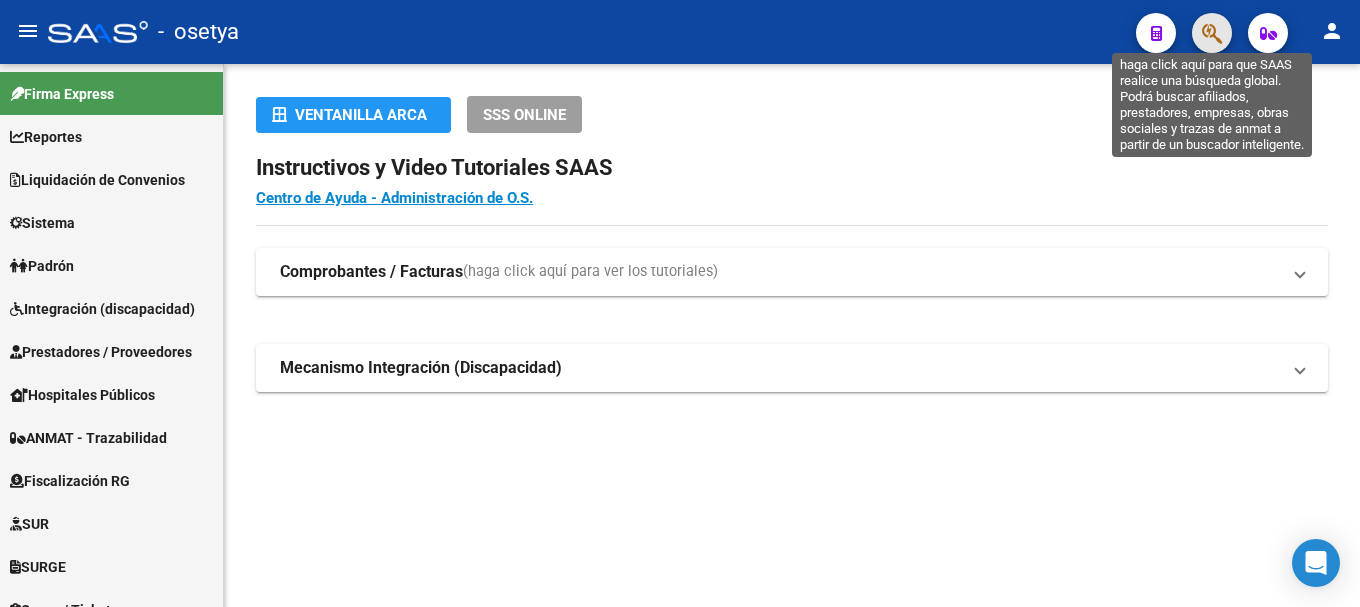 click 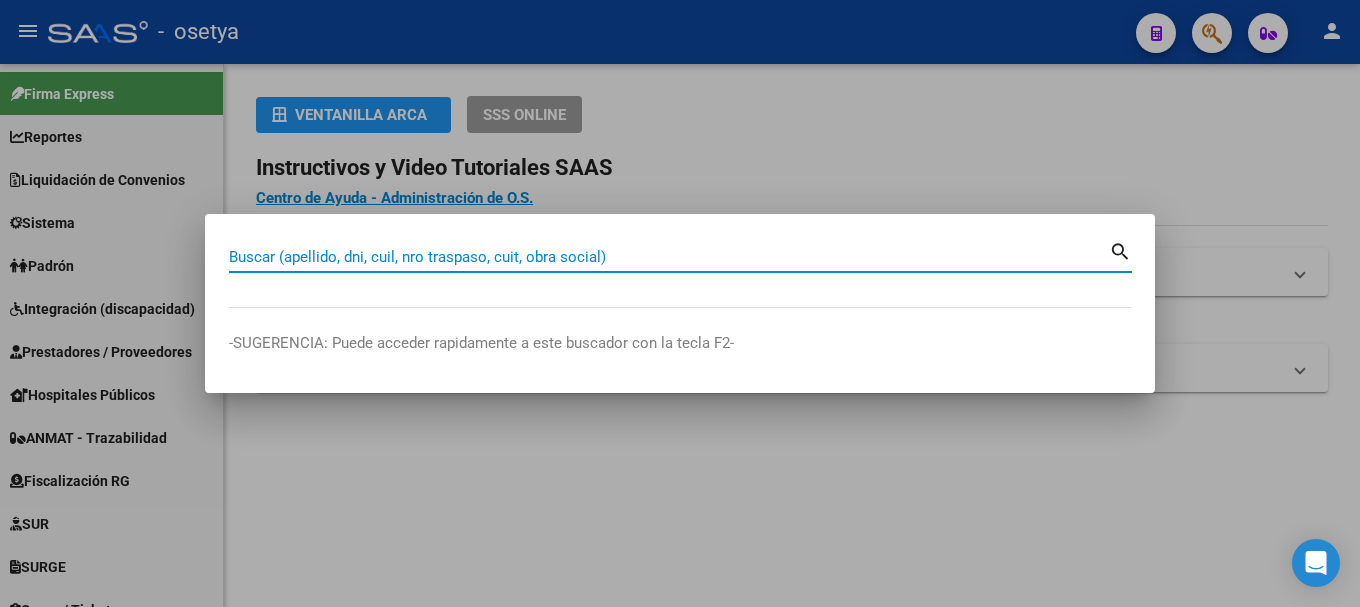 paste on "10/02/1986" 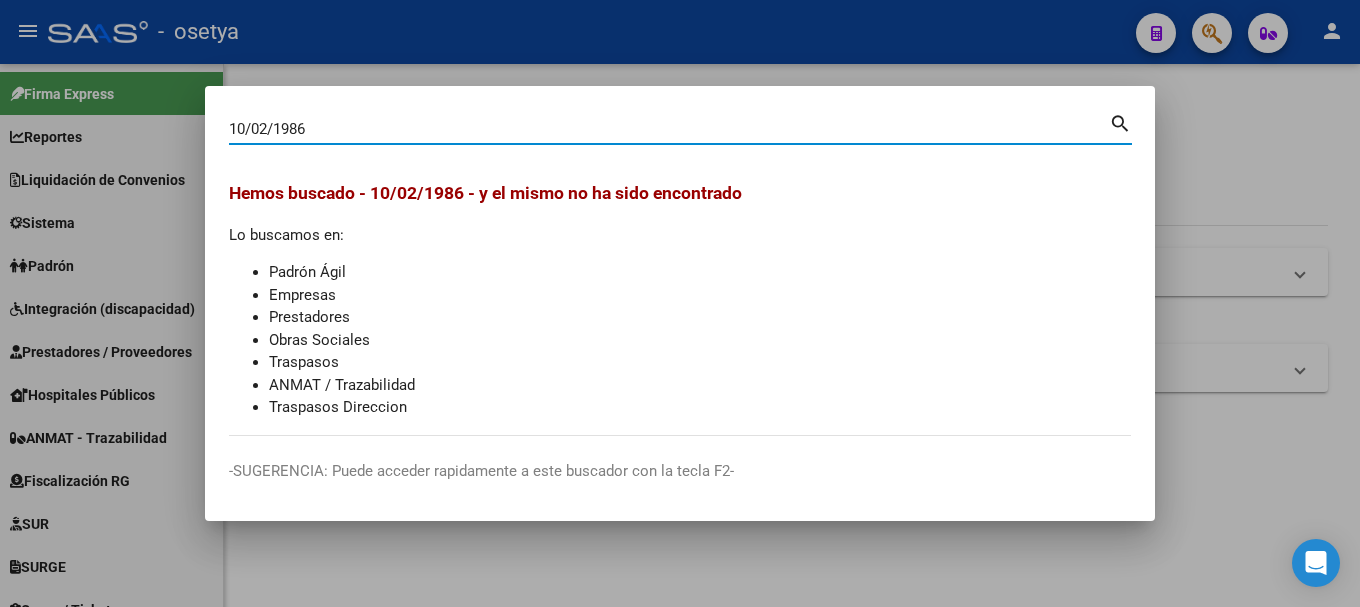 click on "10/02/1986" at bounding box center (669, 129) 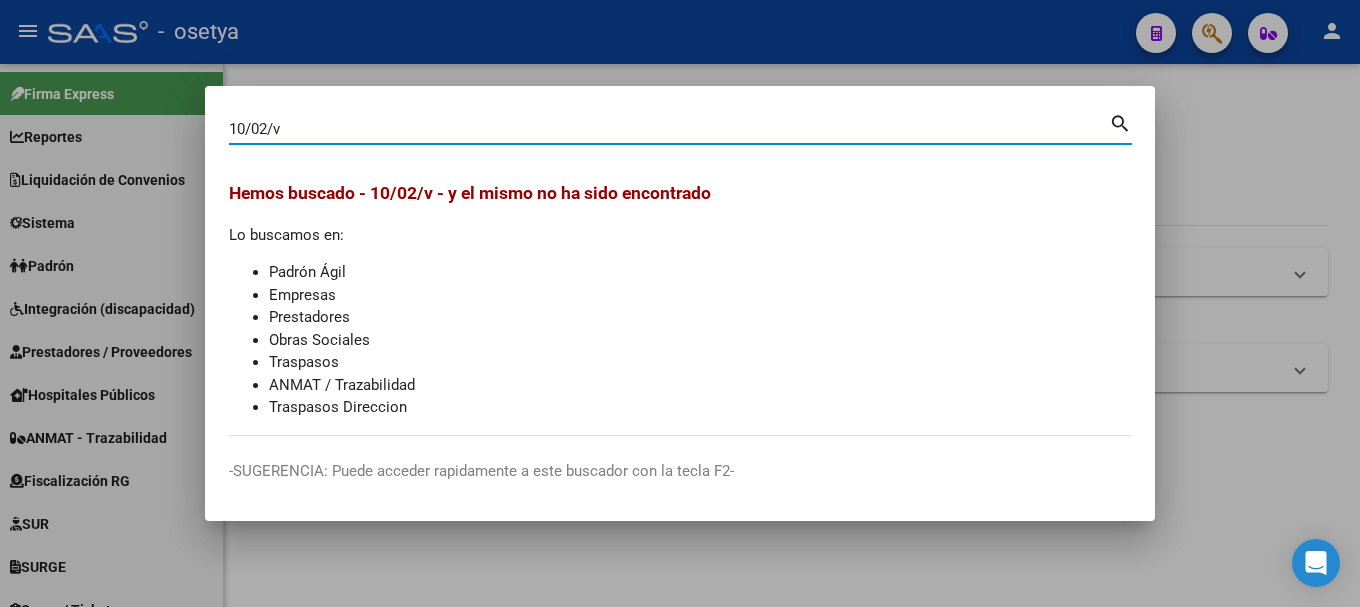 click on "10/02/v" at bounding box center [669, 129] 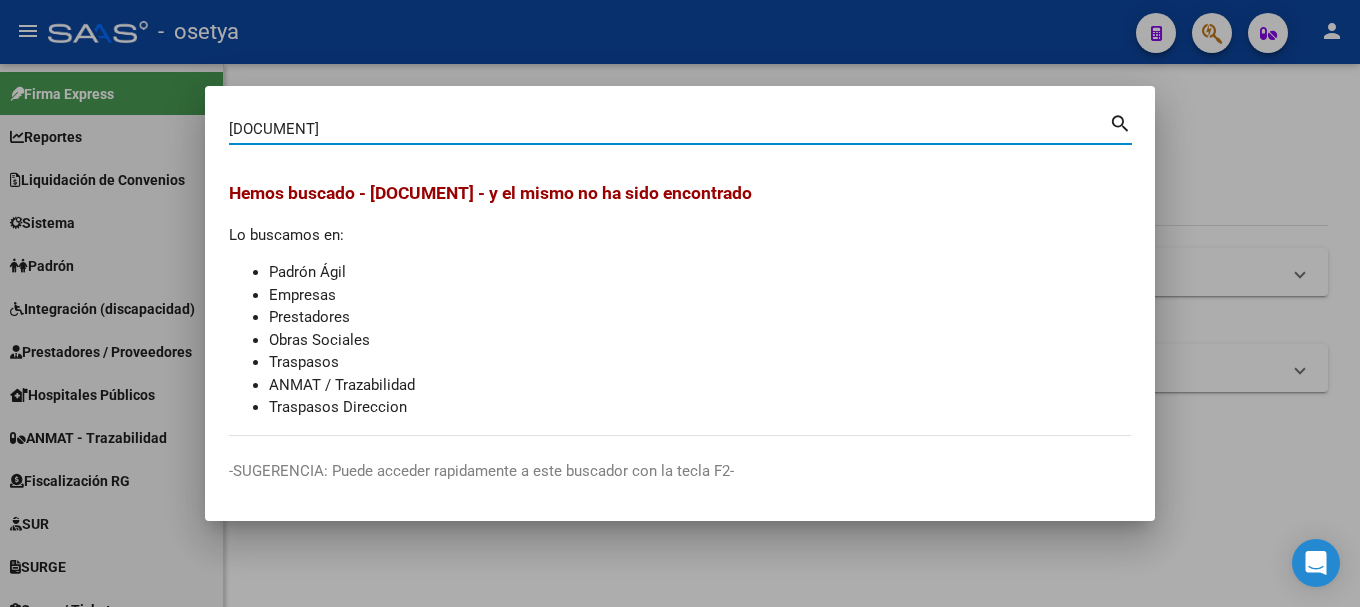 type on "32798759" 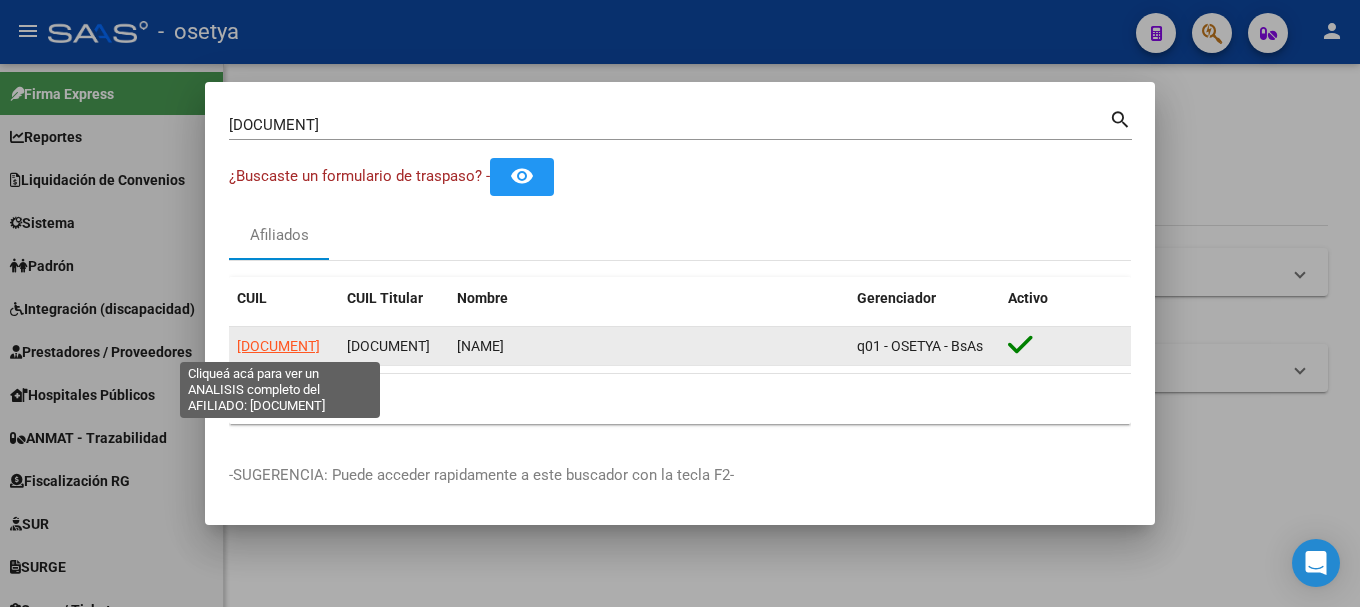 click on "27327987599" 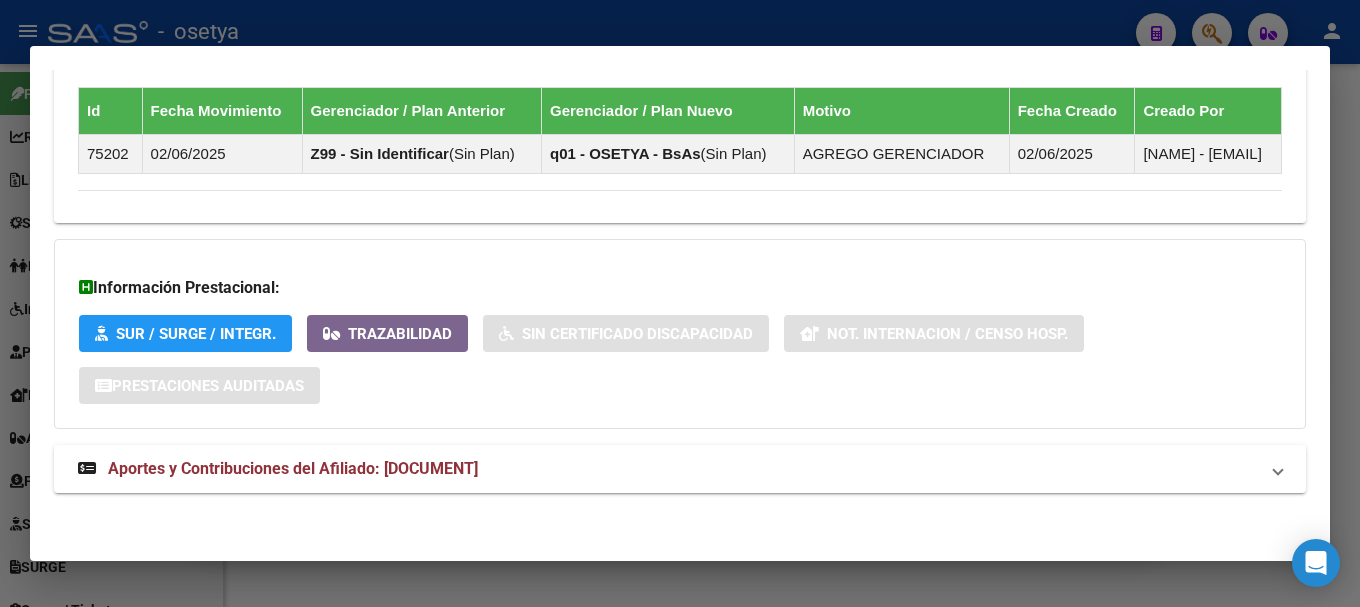 scroll, scrollTop: 1272, scrollLeft: 0, axis: vertical 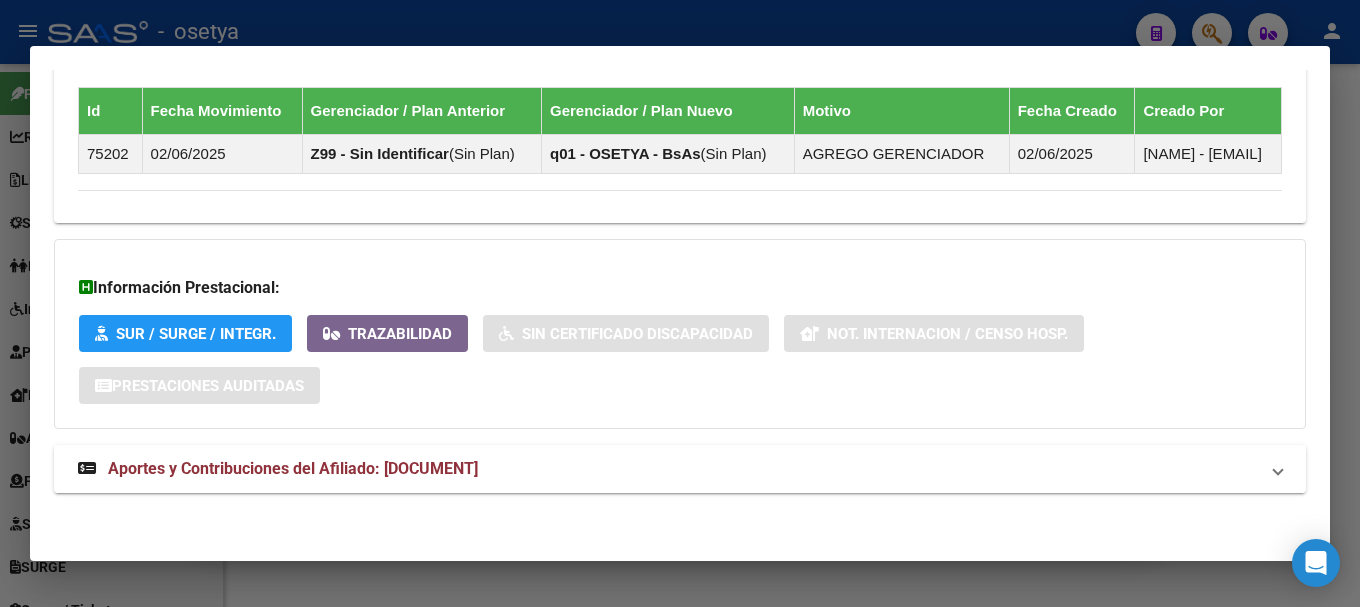 click on "Aportes y Contribuciones del Afiliado: 27327987599" at bounding box center (668, 469) 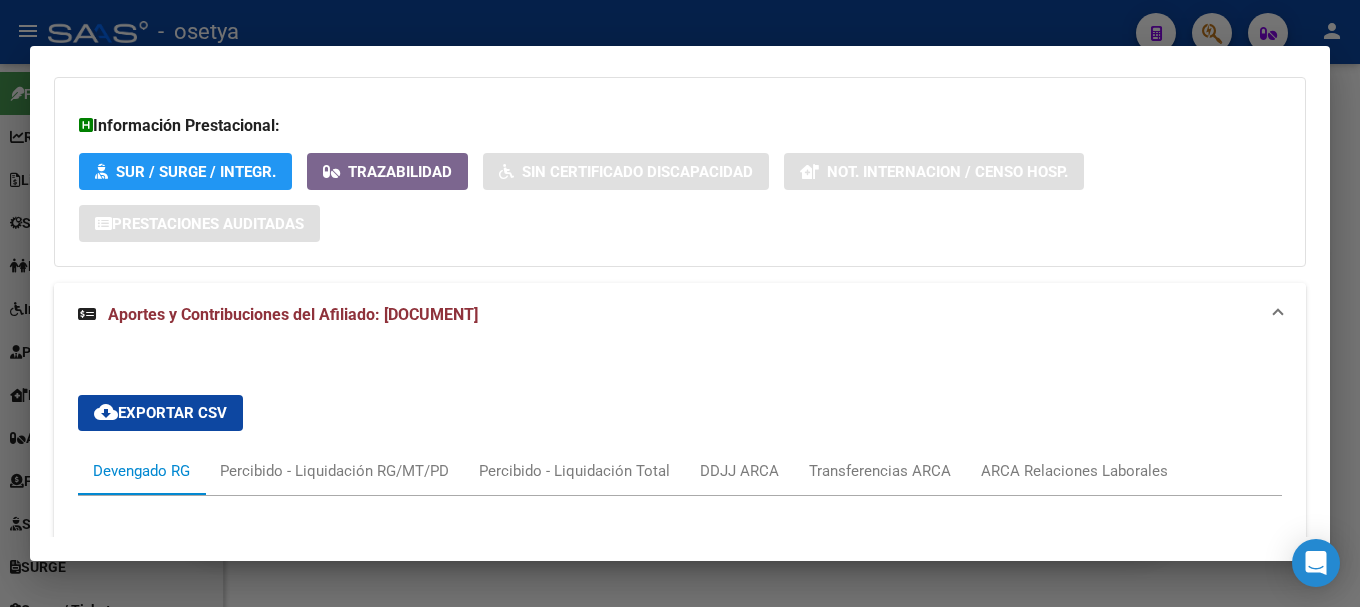 scroll, scrollTop: 1790, scrollLeft: 0, axis: vertical 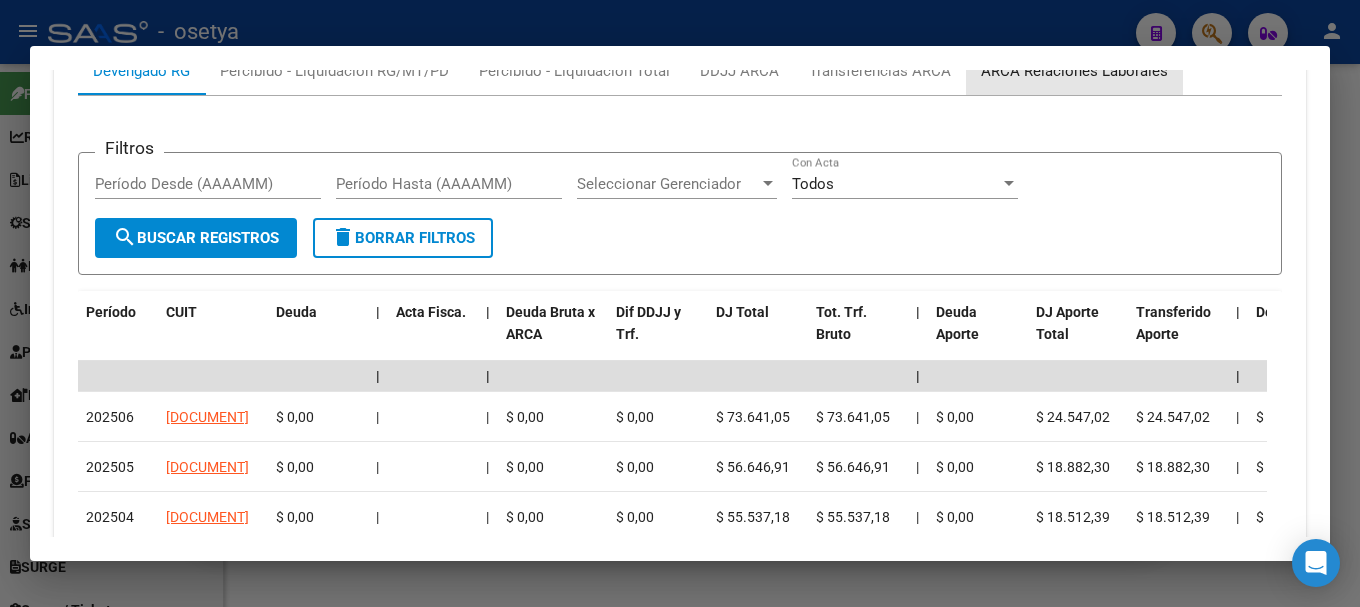 click on "ARCA Relaciones Laborales" at bounding box center [1074, 71] 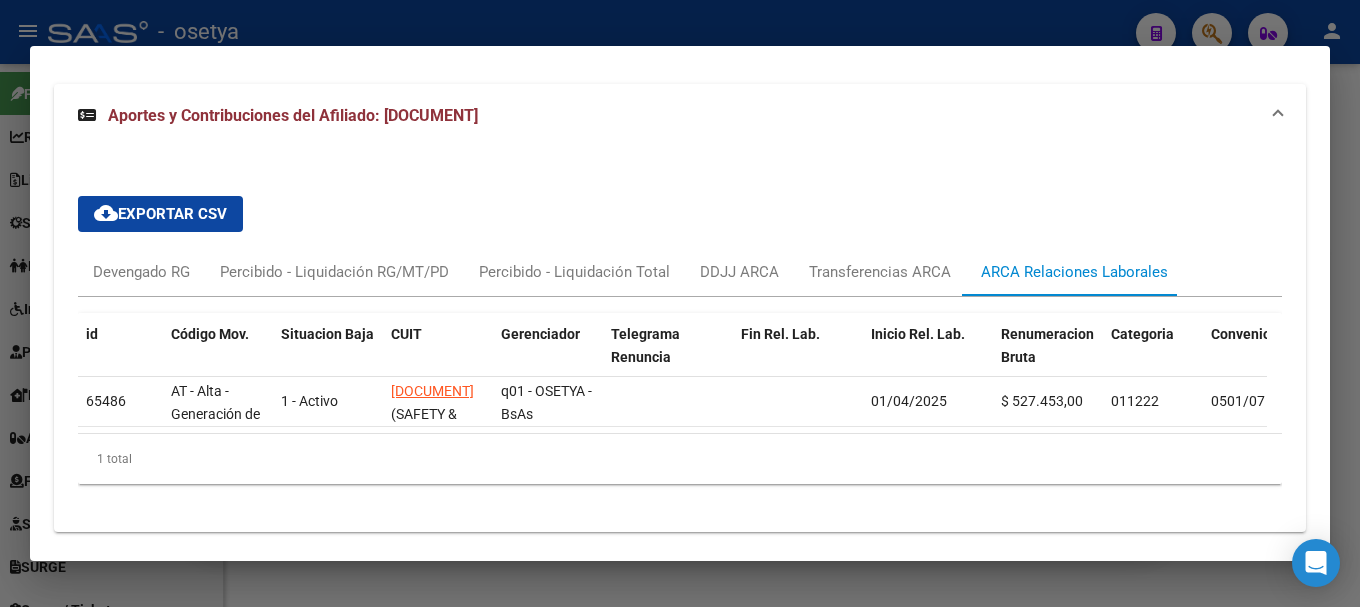 scroll, scrollTop: 1681, scrollLeft: 0, axis: vertical 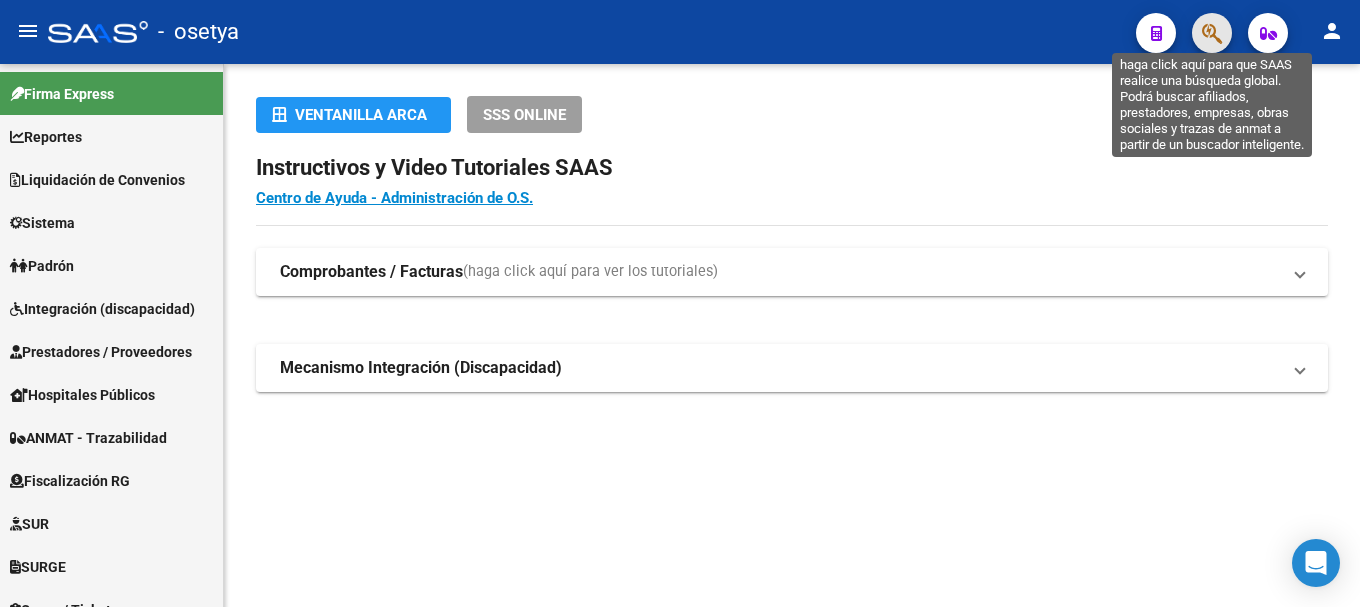click 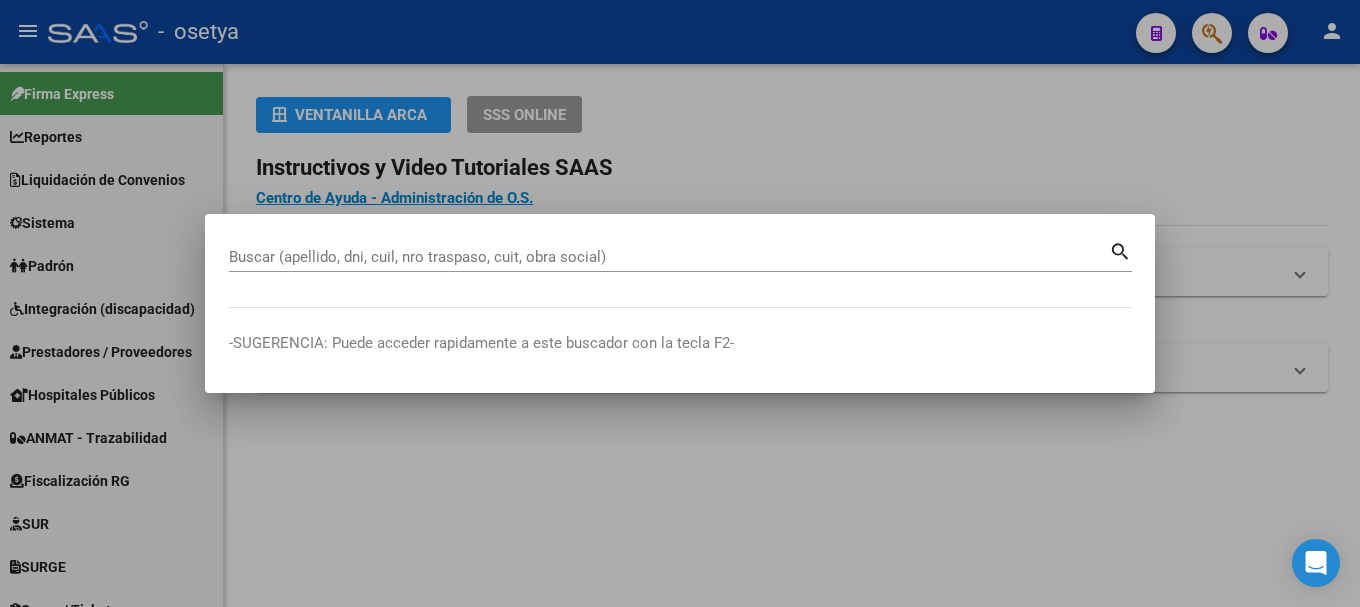 paste on "18646368" 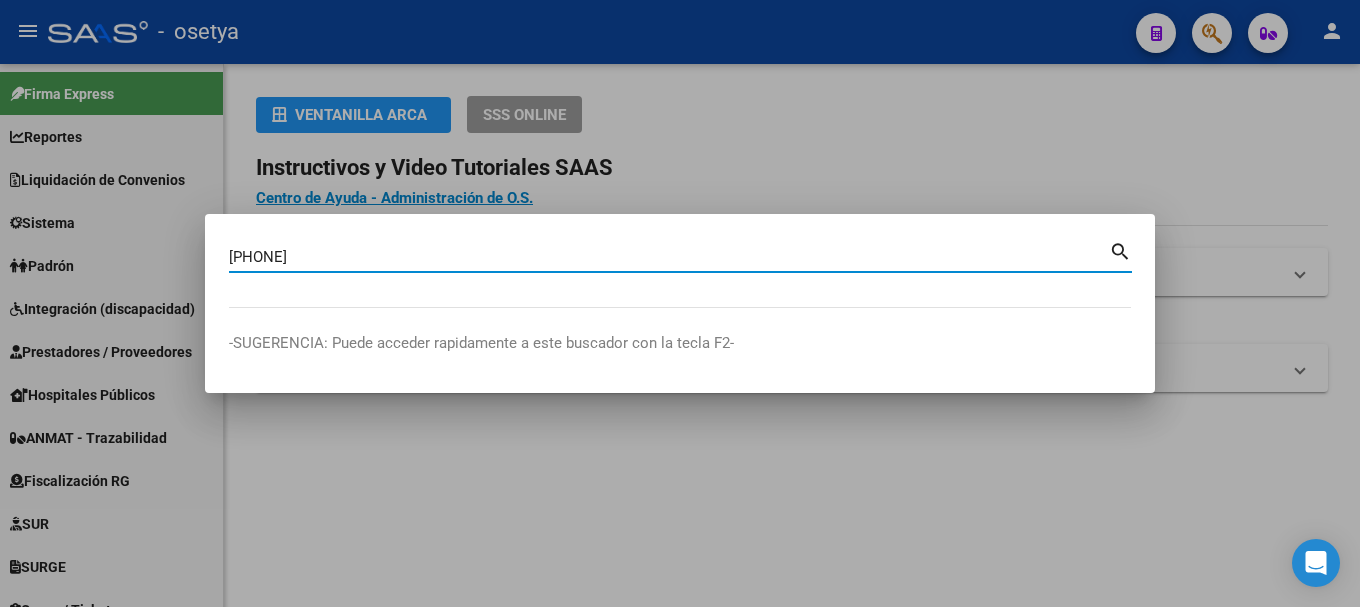 type on "18646368" 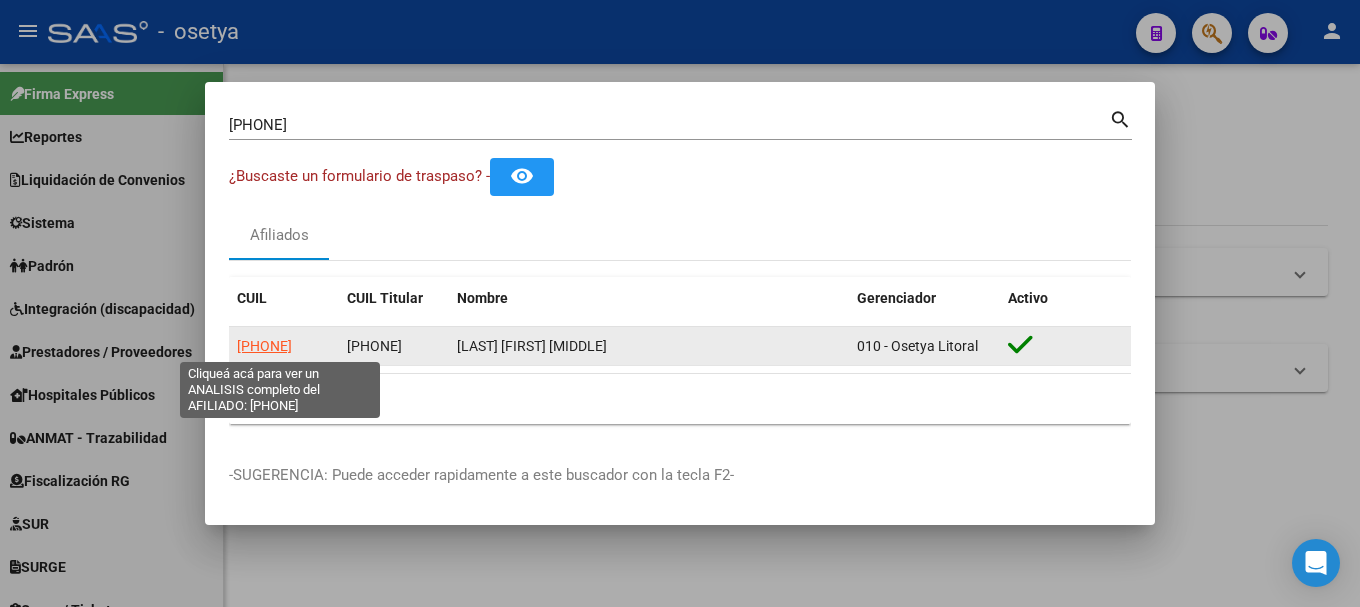 click on "20186463685" 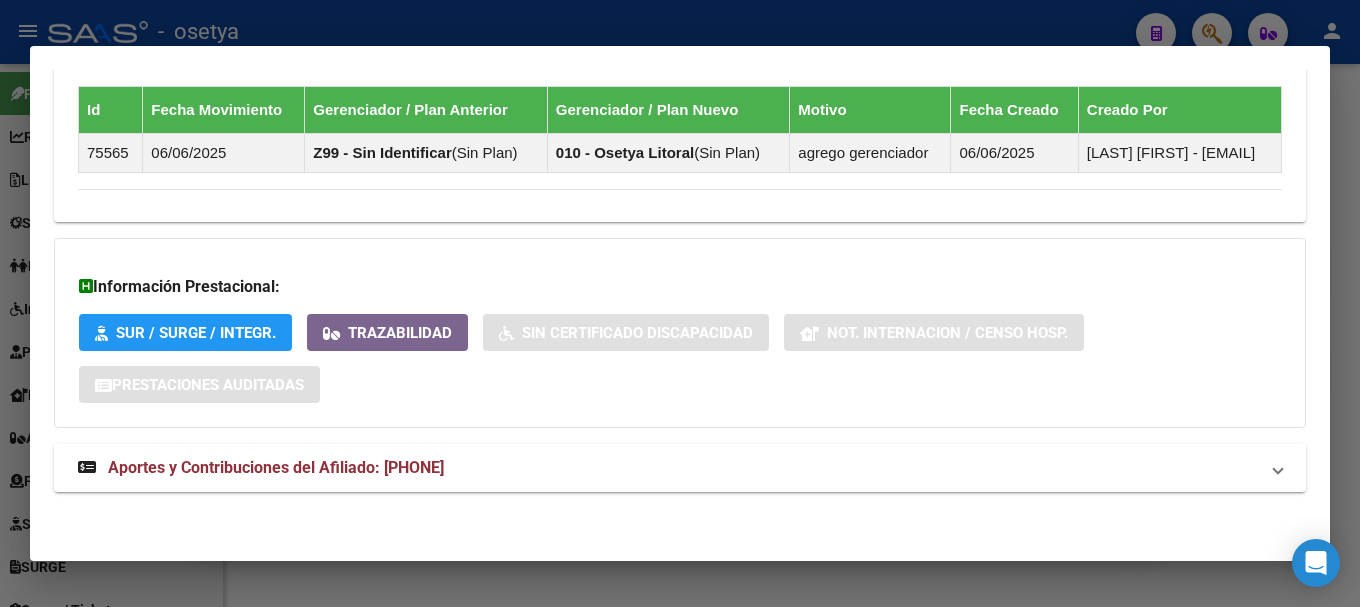 scroll, scrollTop: 1362, scrollLeft: 0, axis: vertical 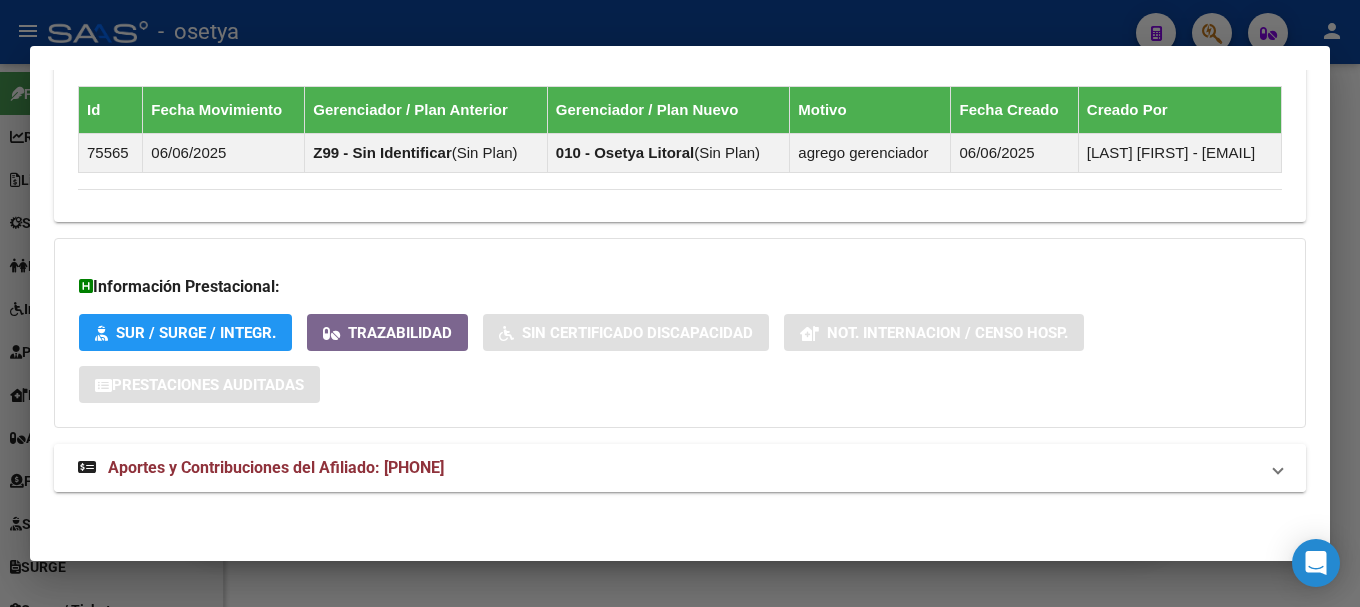 click on "Aportes y Contribuciones del Afiliado: 20186463685" at bounding box center (261, 468) 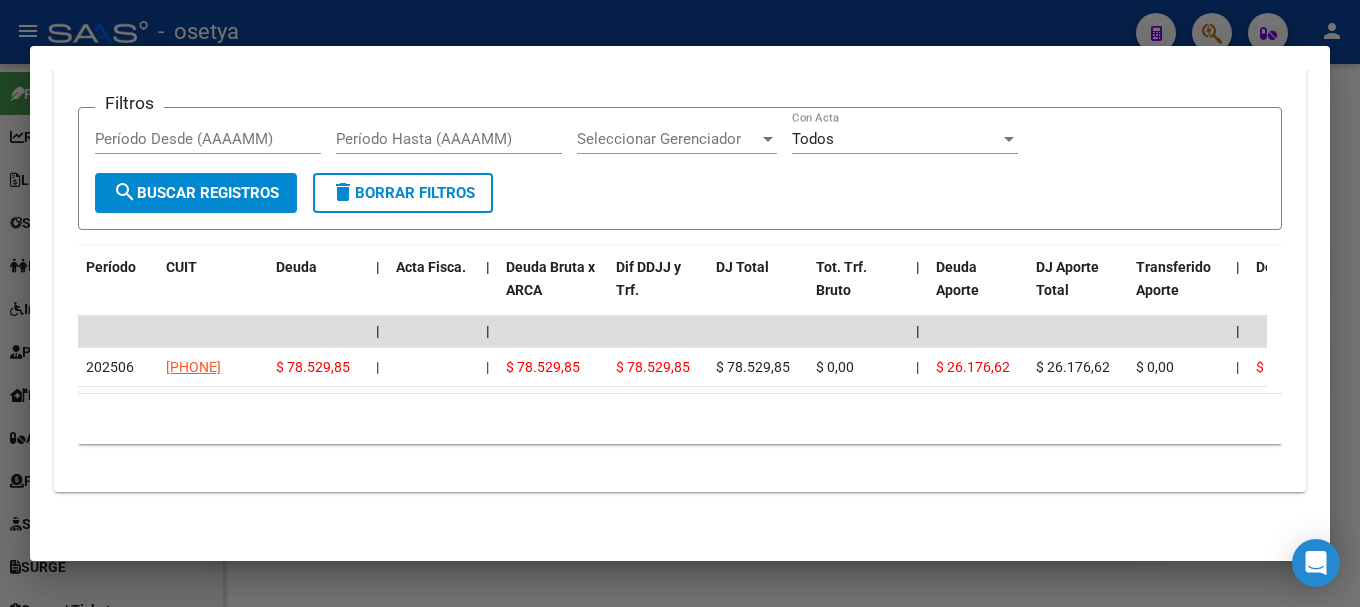 scroll, scrollTop: 1779, scrollLeft: 0, axis: vertical 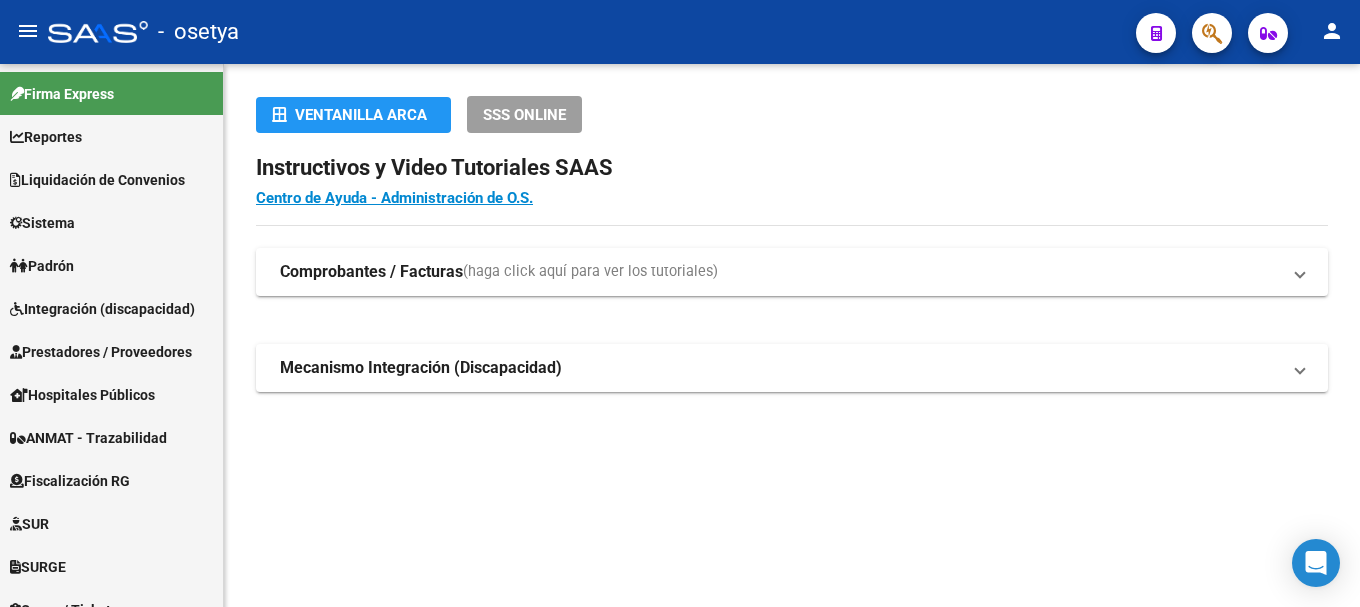 click 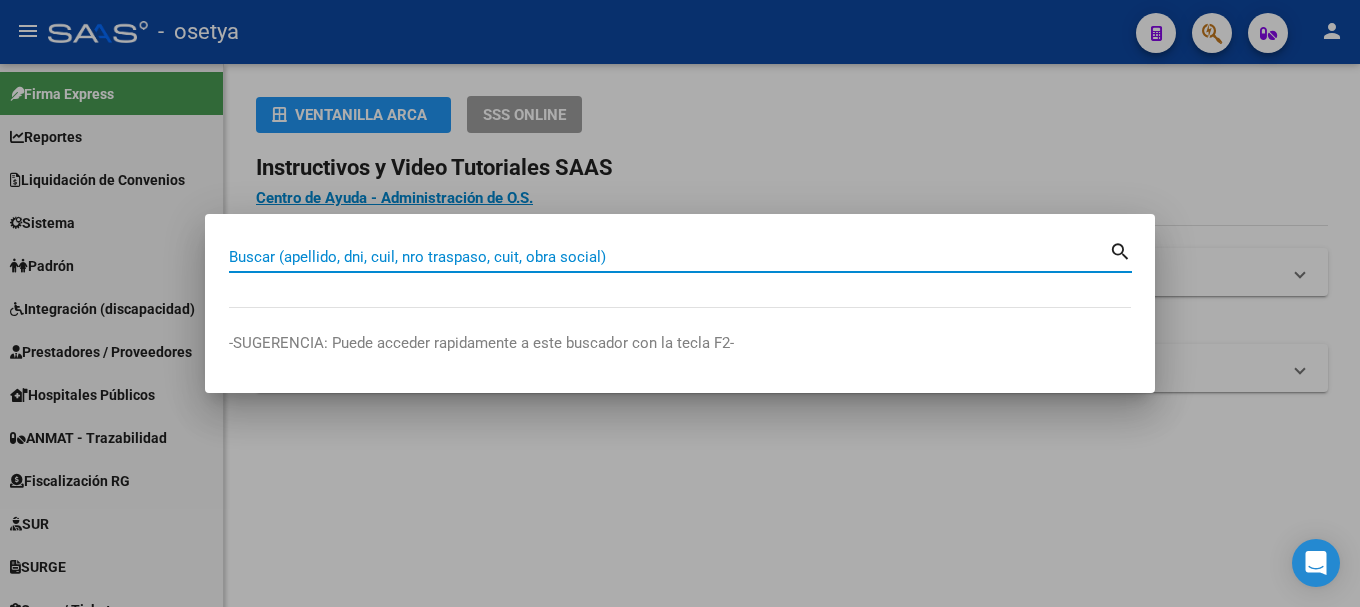 click on "Buscar (apellido, dni, cuil, nro traspaso, cuit, obra social)" at bounding box center [669, 257] 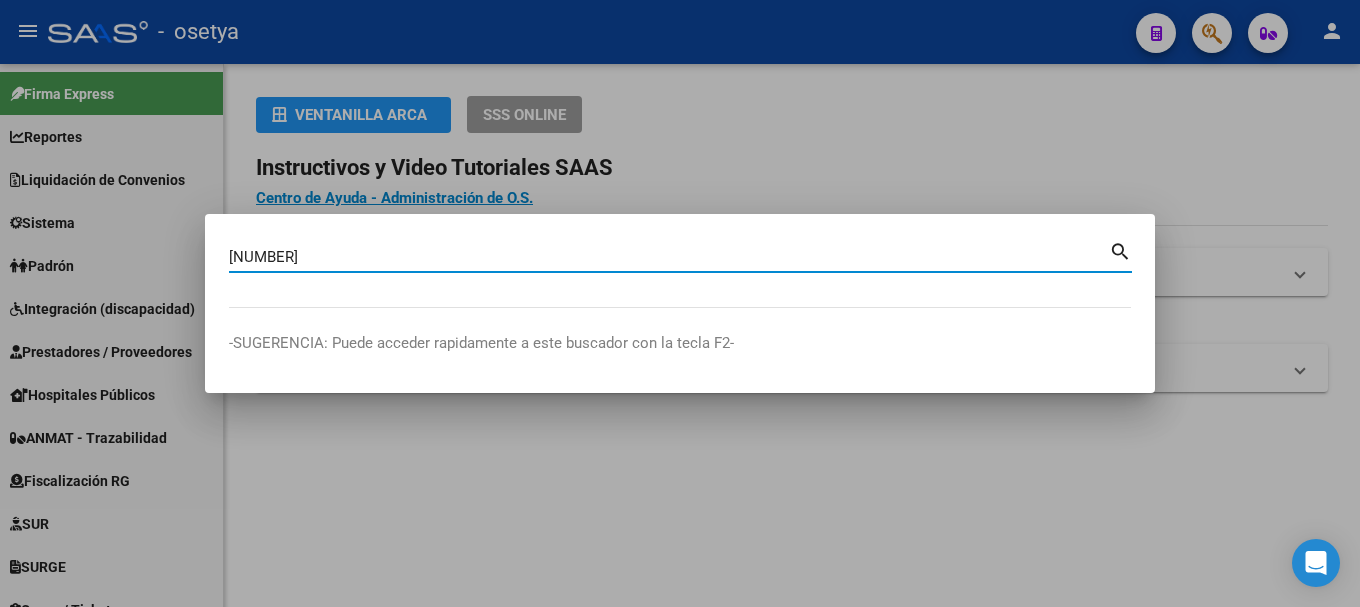 type on "24576478" 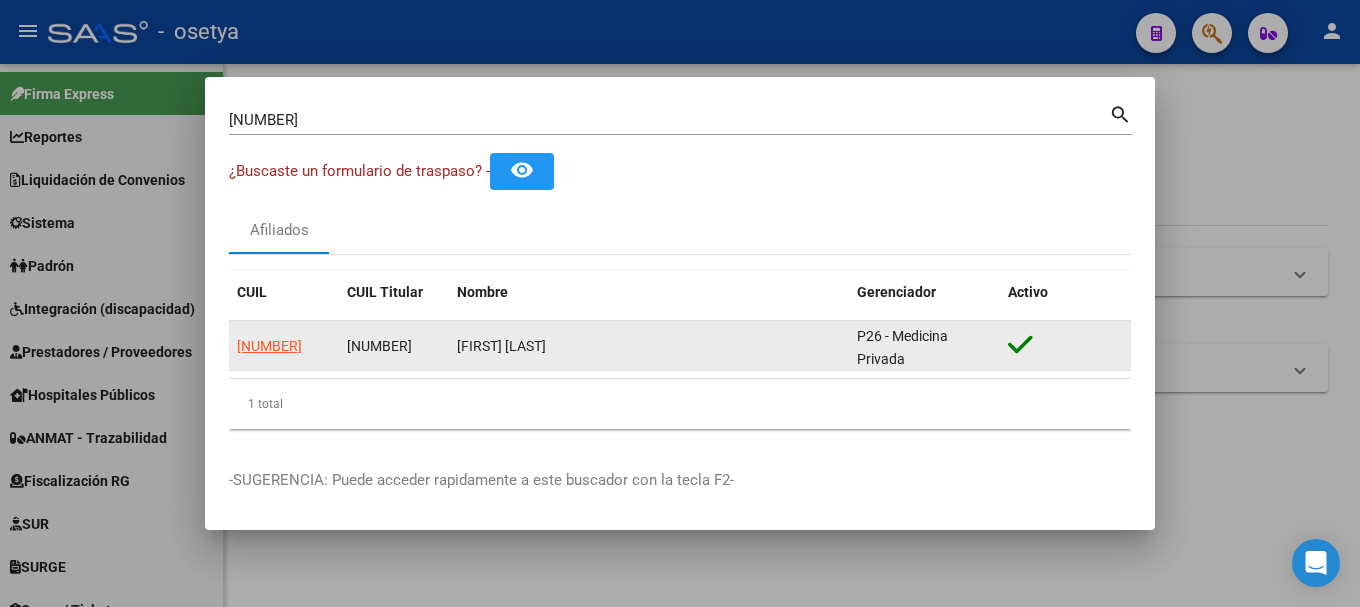 drag, startPoint x: 453, startPoint y: 343, endPoint x: 682, endPoint y: 352, distance: 229.17679 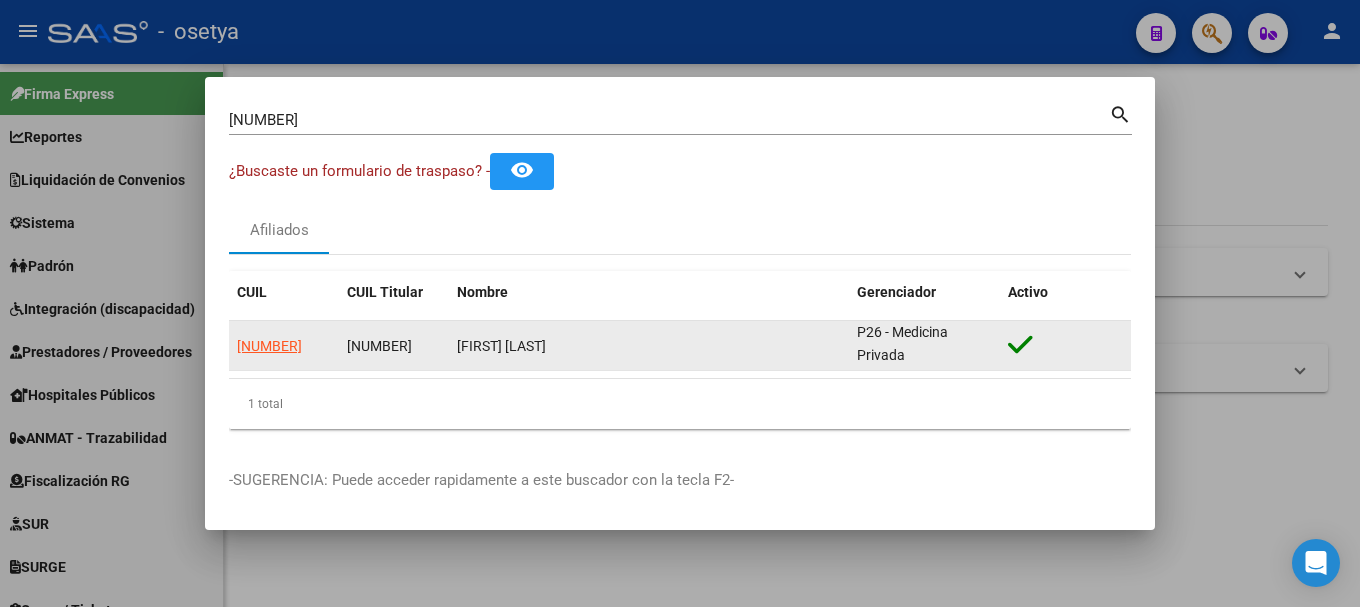 scroll, scrollTop: 1, scrollLeft: 0, axis: vertical 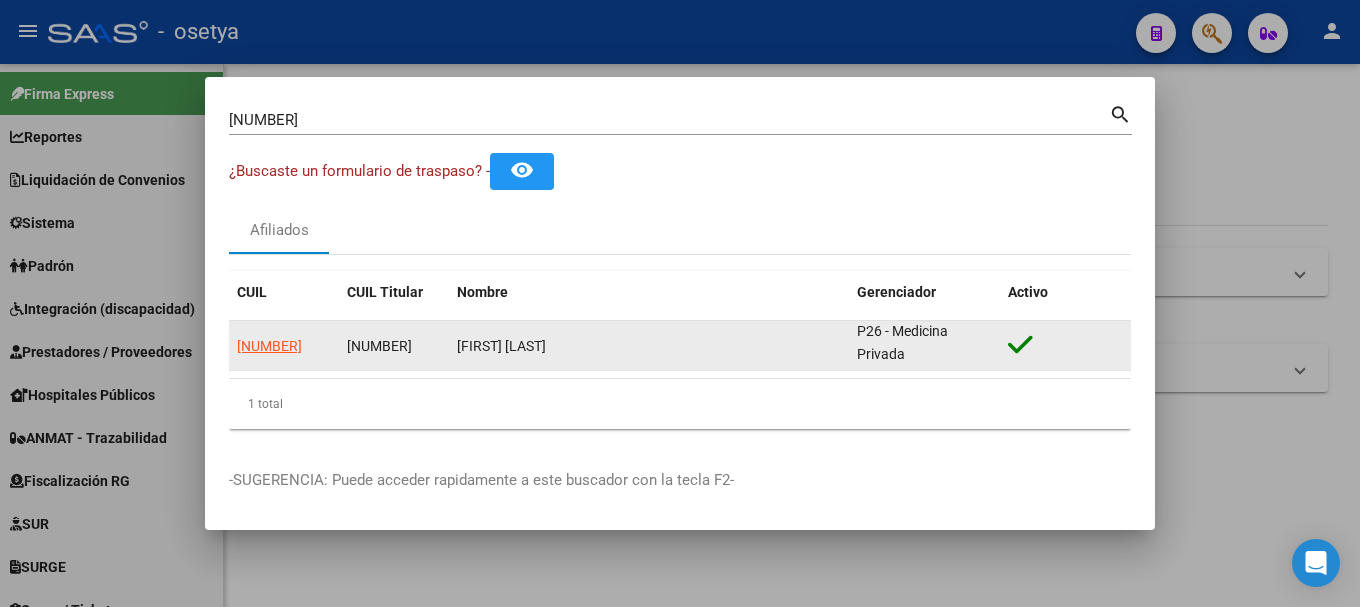 drag, startPoint x: 849, startPoint y: 332, endPoint x: 935, endPoint y: 368, distance: 93.230896 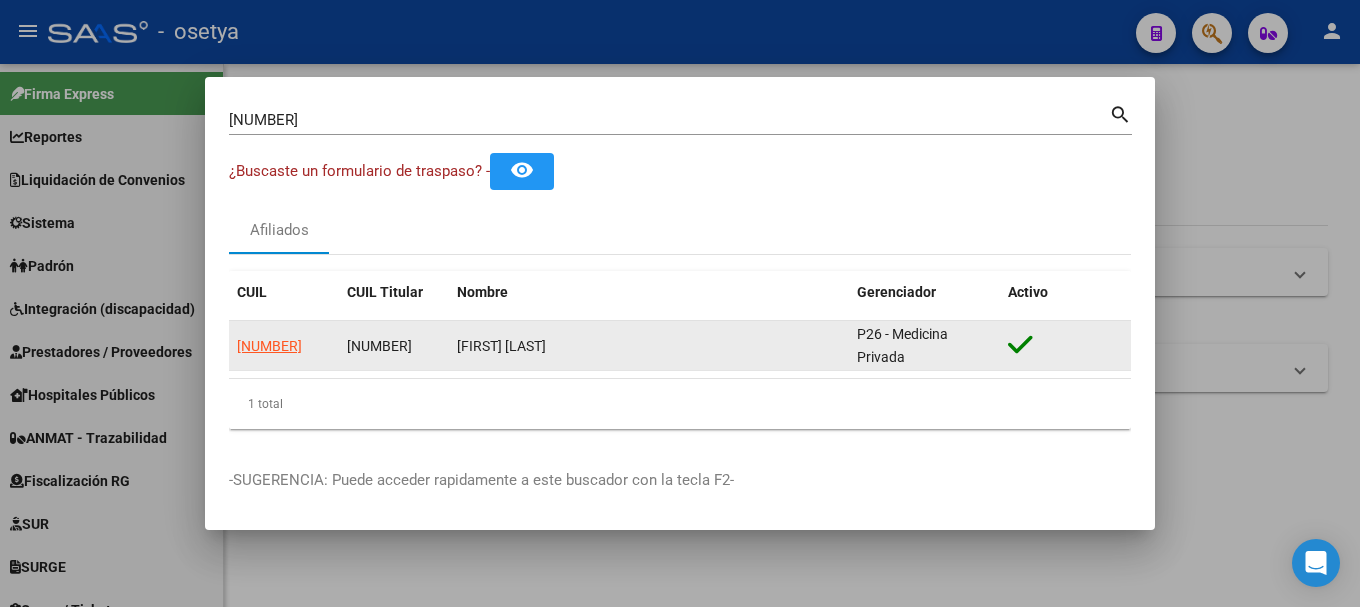 scroll, scrollTop: 0, scrollLeft: 0, axis: both 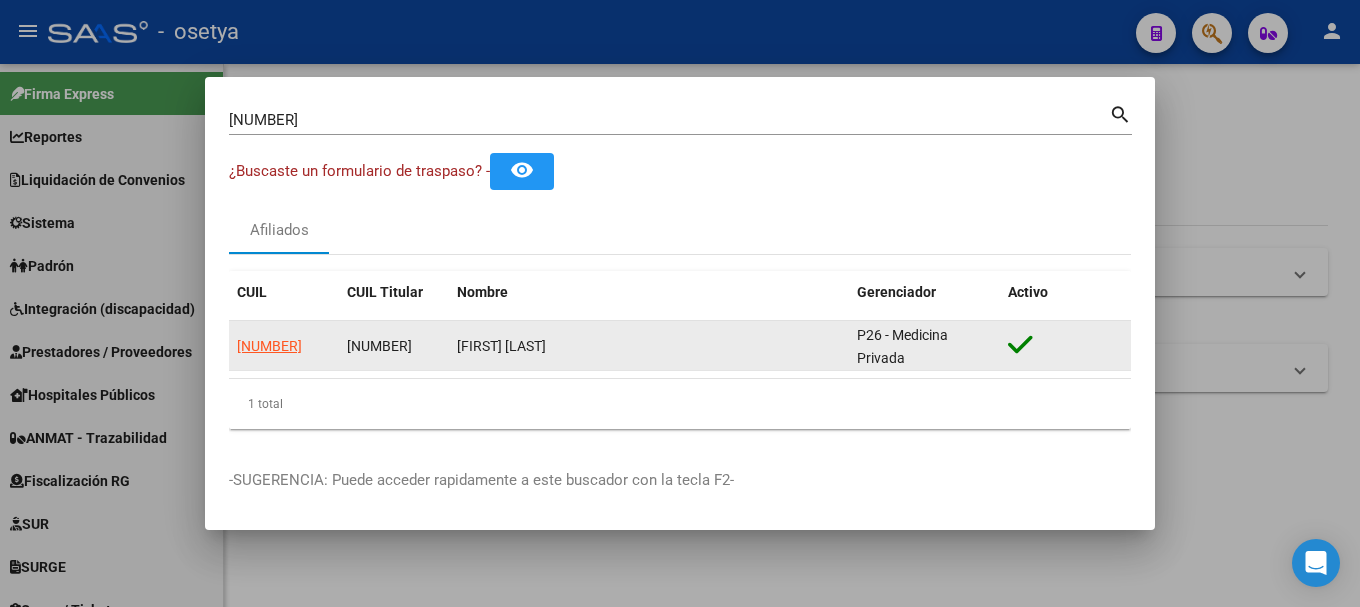 click on "P26 - Medicina Privada" 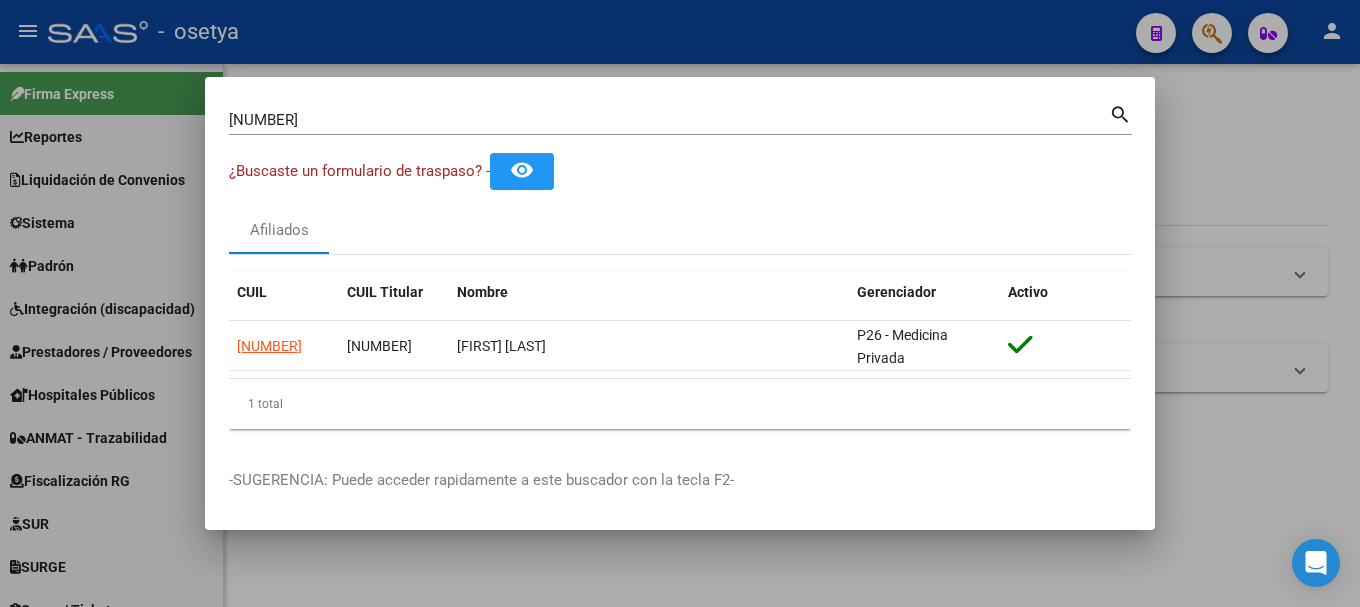 scroll, scrollTop: 4, scrollLeft: 0, axis: vertical 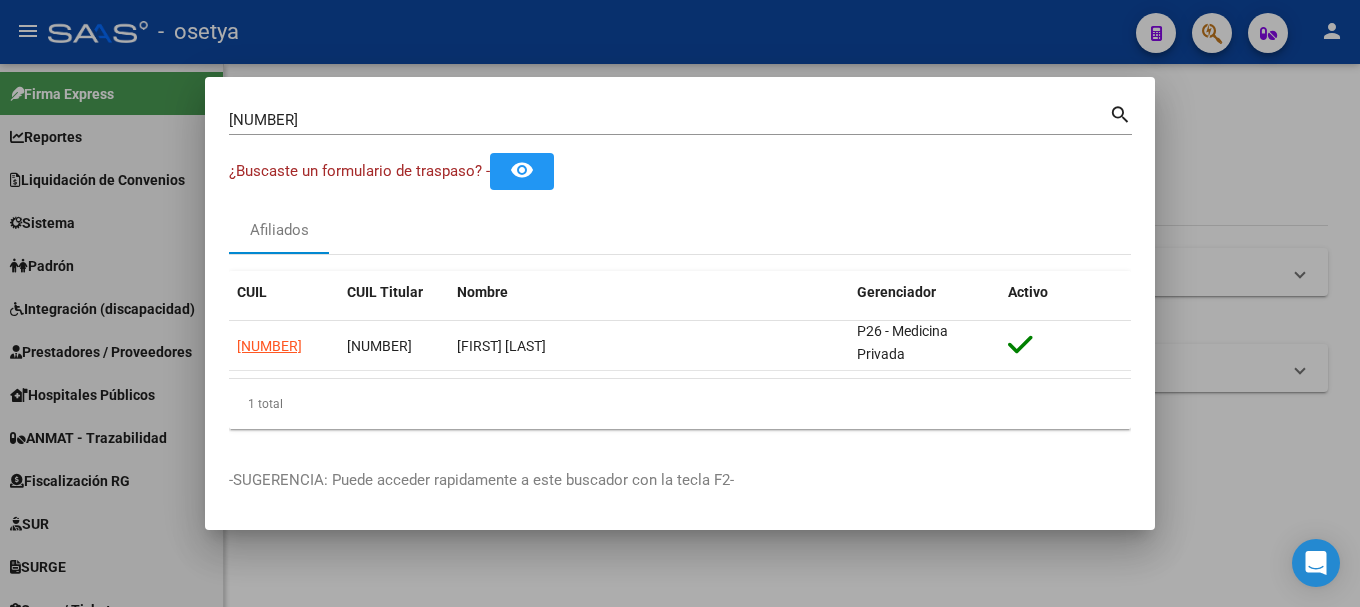 click on "CUIL CUIL Titular Nombre Gerenciador Activo 20245764783 20245764783   AGUILAR JUAN MARCELO     P26 - Medicina Privada  1 total   1" at bounding box center (680, 350) 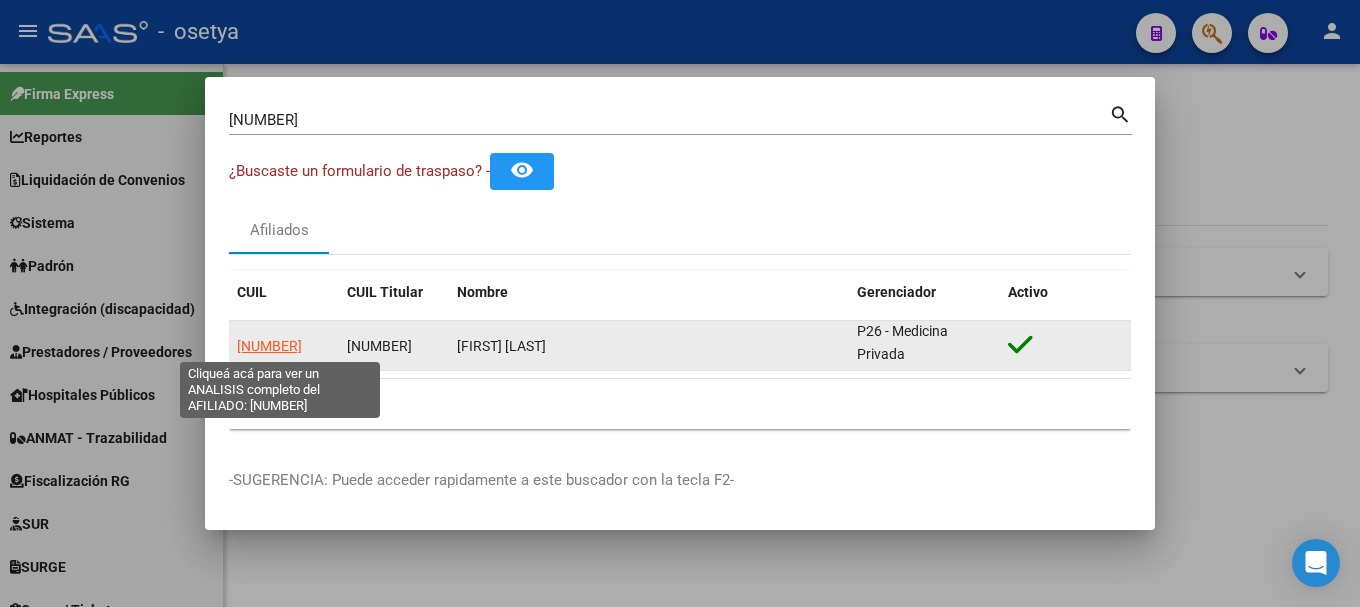 click on "20245764783" 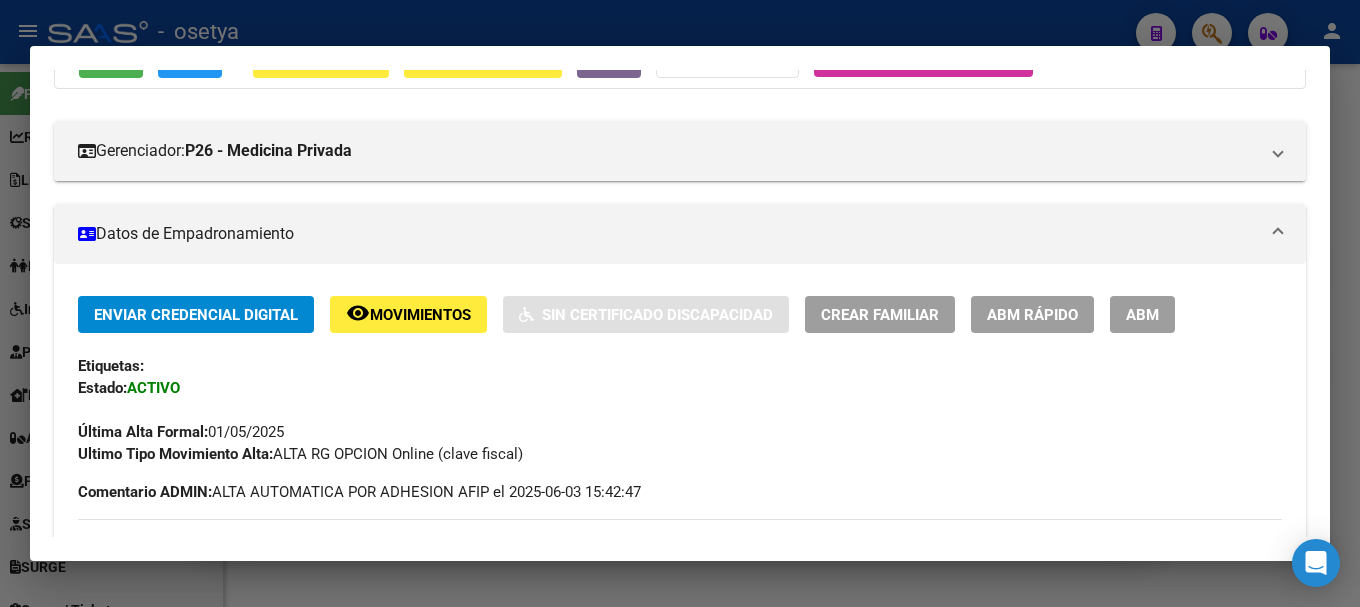 scroll, scrollTop: 300, scrollLeft: 0, axis: vertical 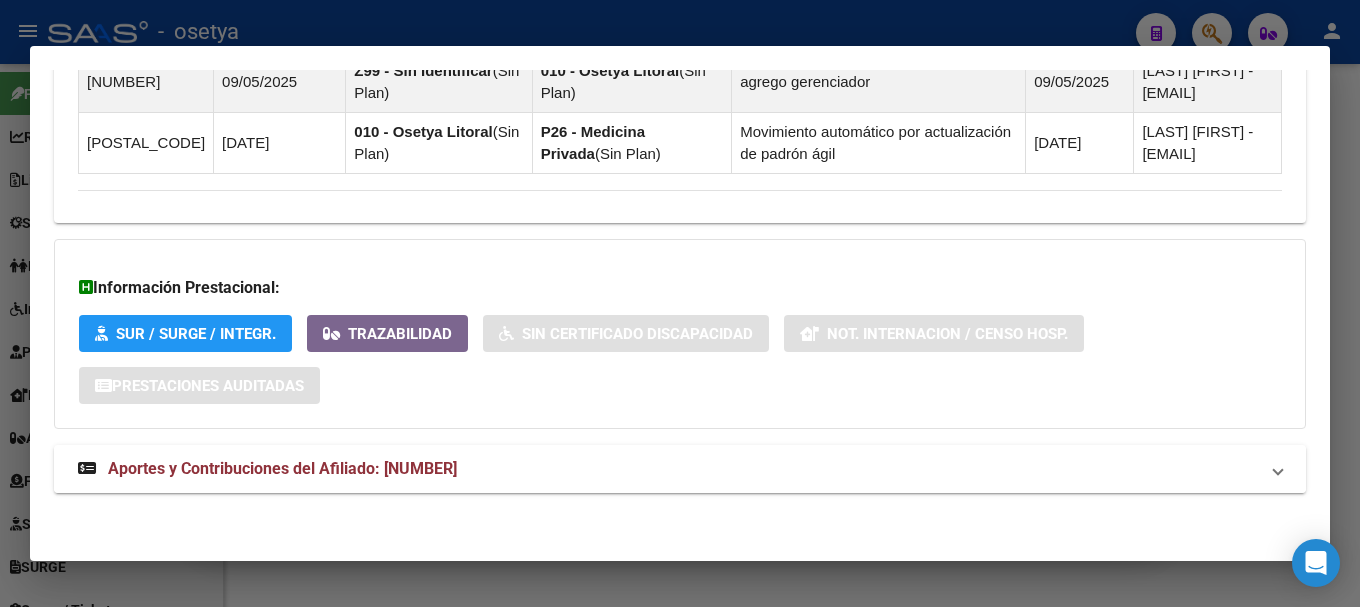 click on "Aportes y Contribuciones del Afiliado: 20245764783" at bounding box center (282, 468) 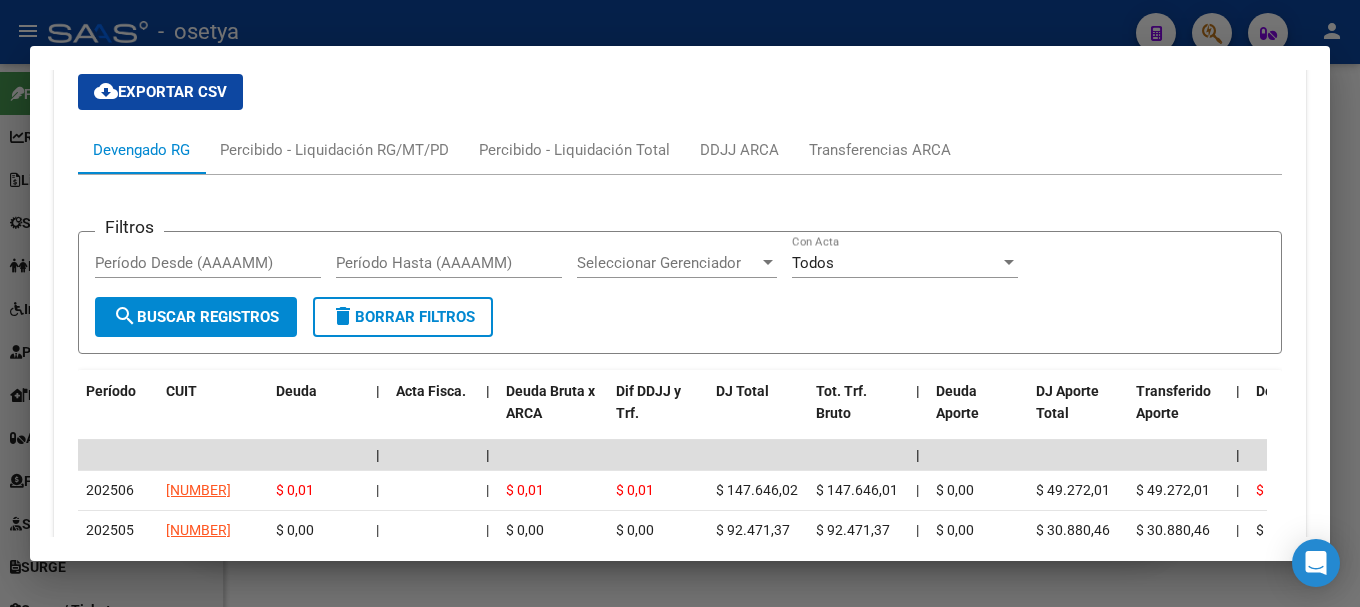 scroll, scrollTop: 1719, scrollLeft: 0, axis: vertical 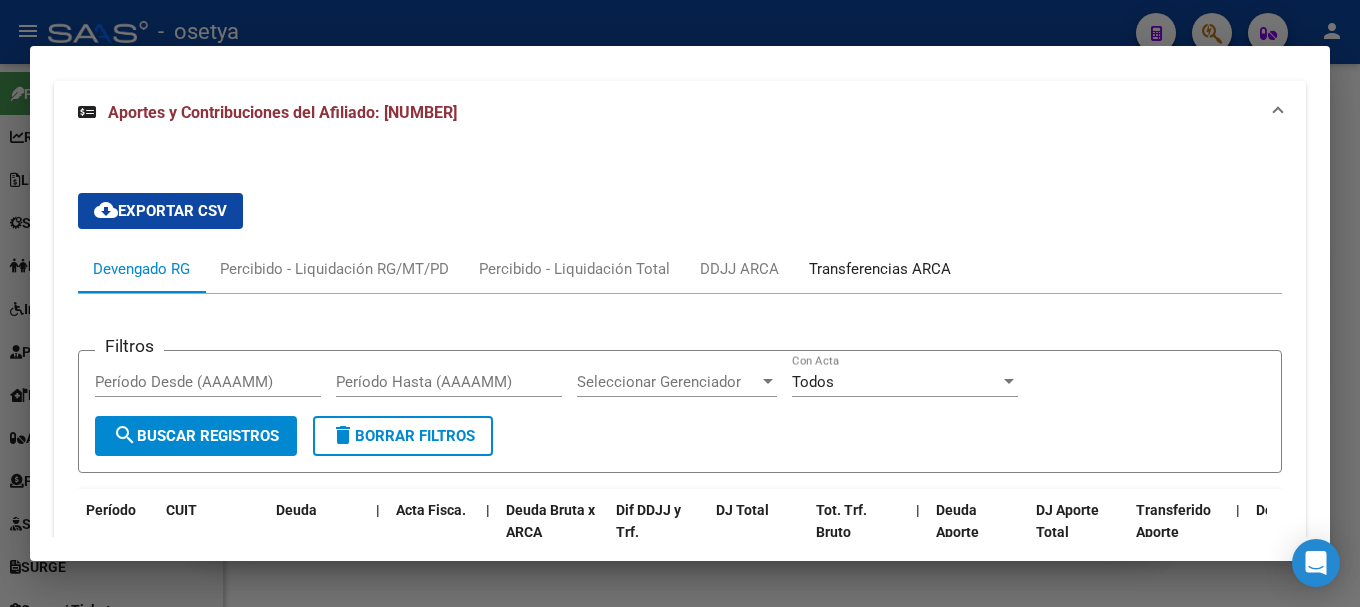 click on "Transferencias ARCA" at bounding box center (880, 269) 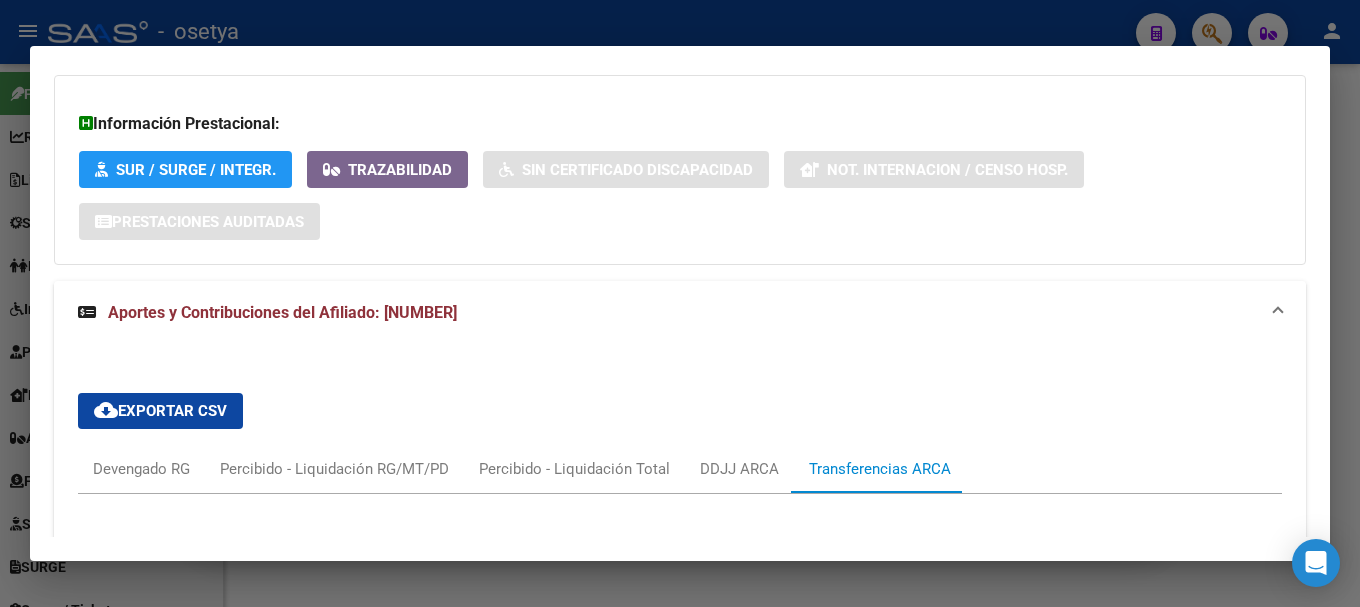 click on "Aportes y Contribuciones del Afiliado: 20245764783" at bounding box center [680, 313] 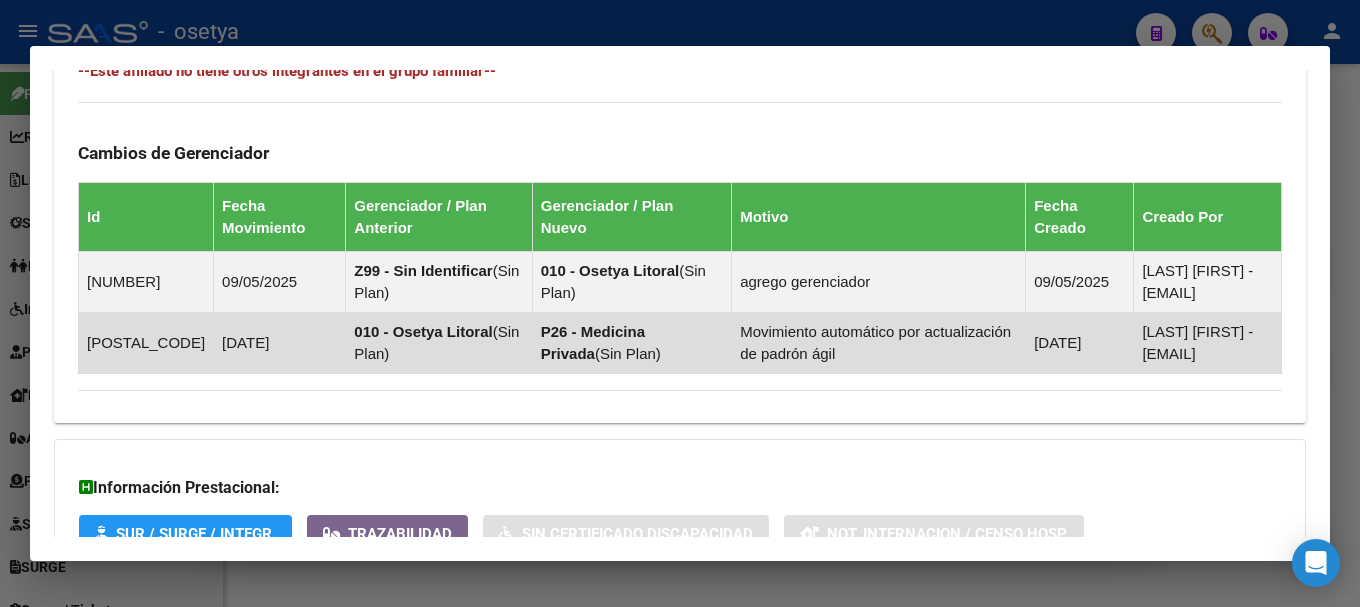scroll, scrollTop: 955, scrollLeft: 0, axis: vertical 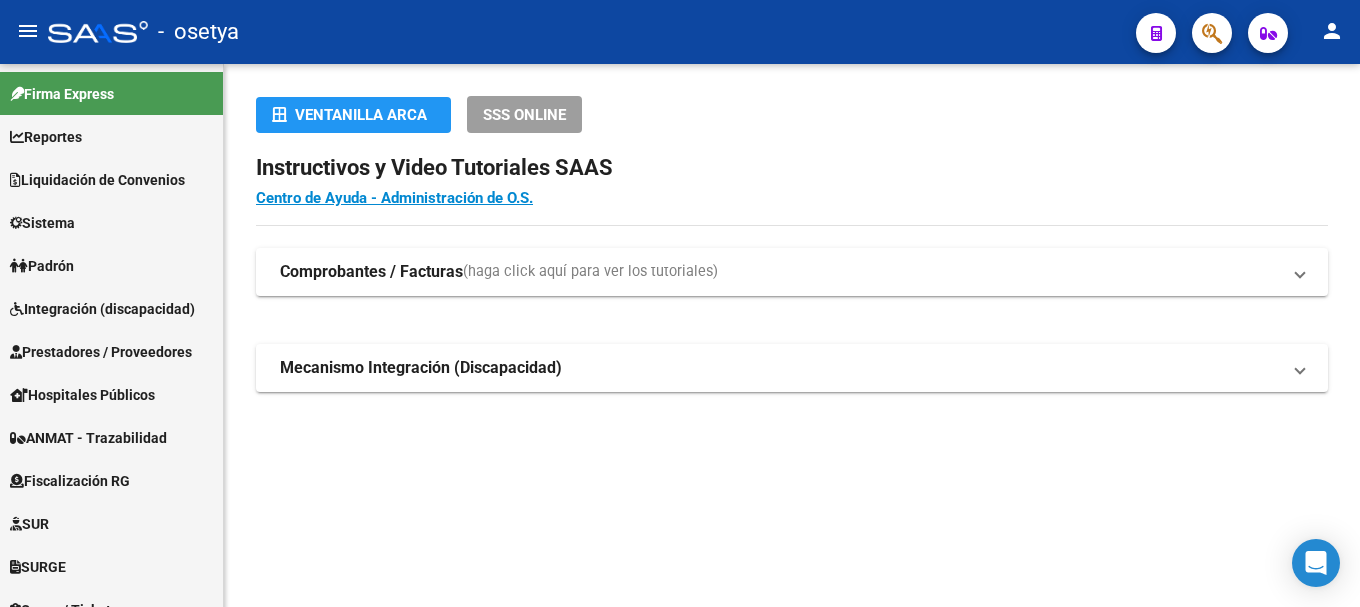 click on "menu -   osetya  person" 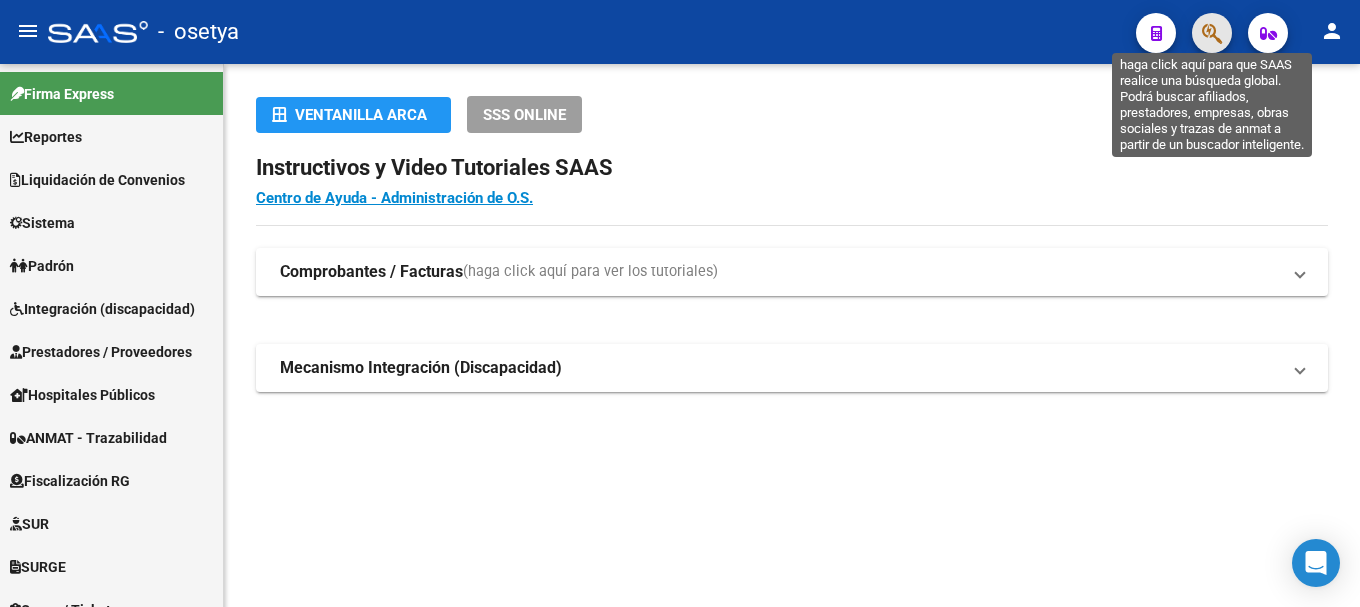 click 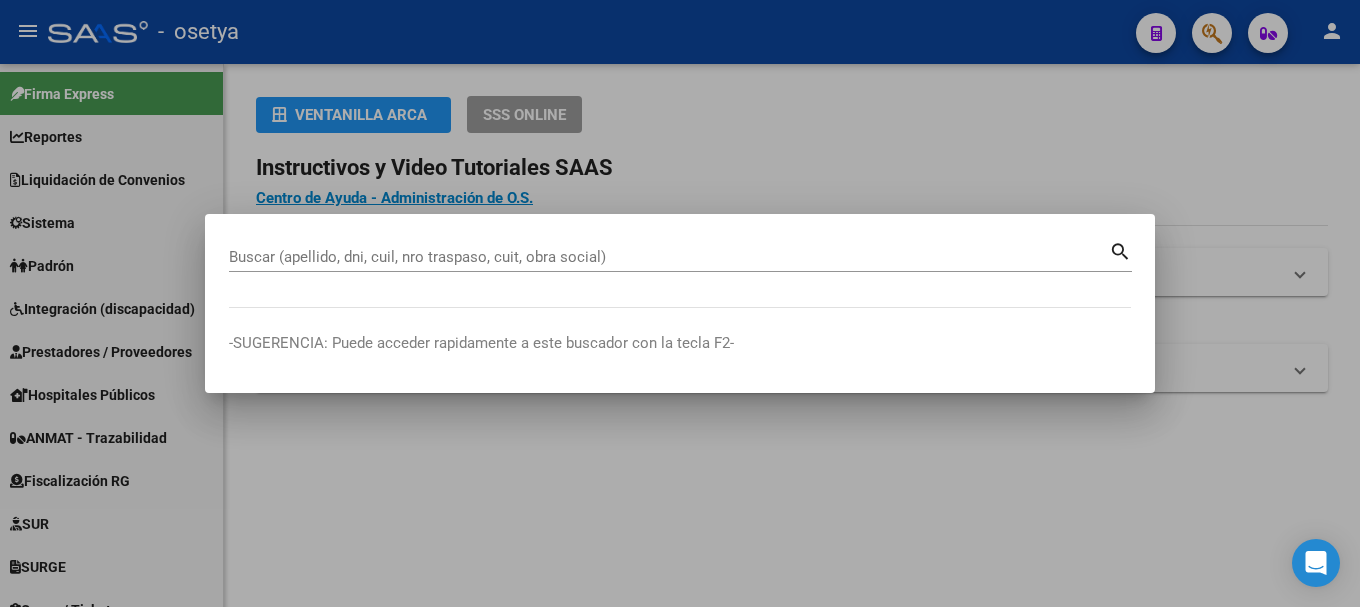paste on "[CUIL]" 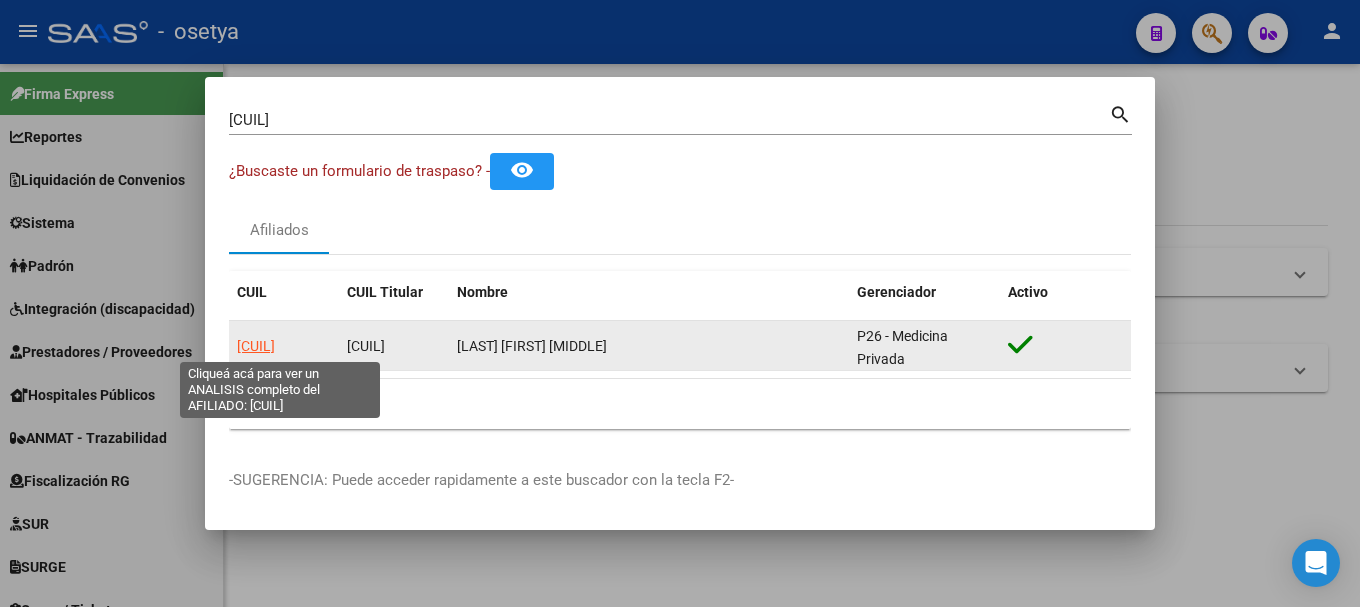 click on "[CUIL]" 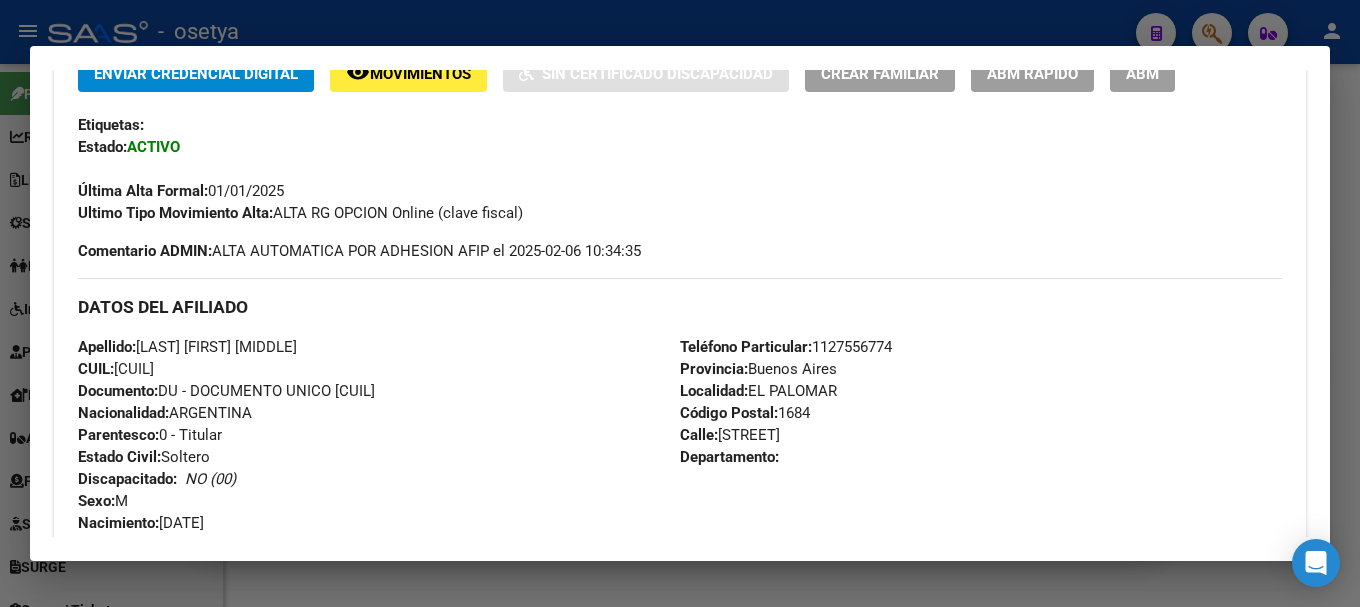 scroll, scrollTop: 955, scrollLeft: 0, axis: vertical 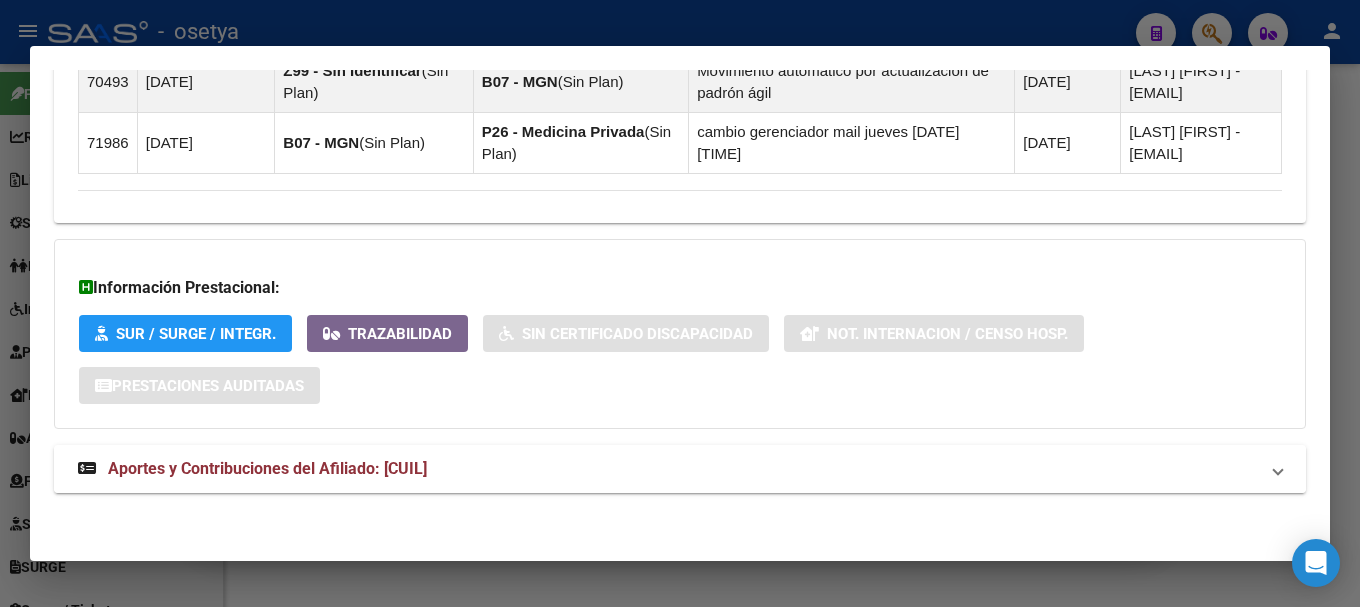 click on "Aportes y Contribuciones del Afiliado: [CUIL]" at bounding box center (680, 469) 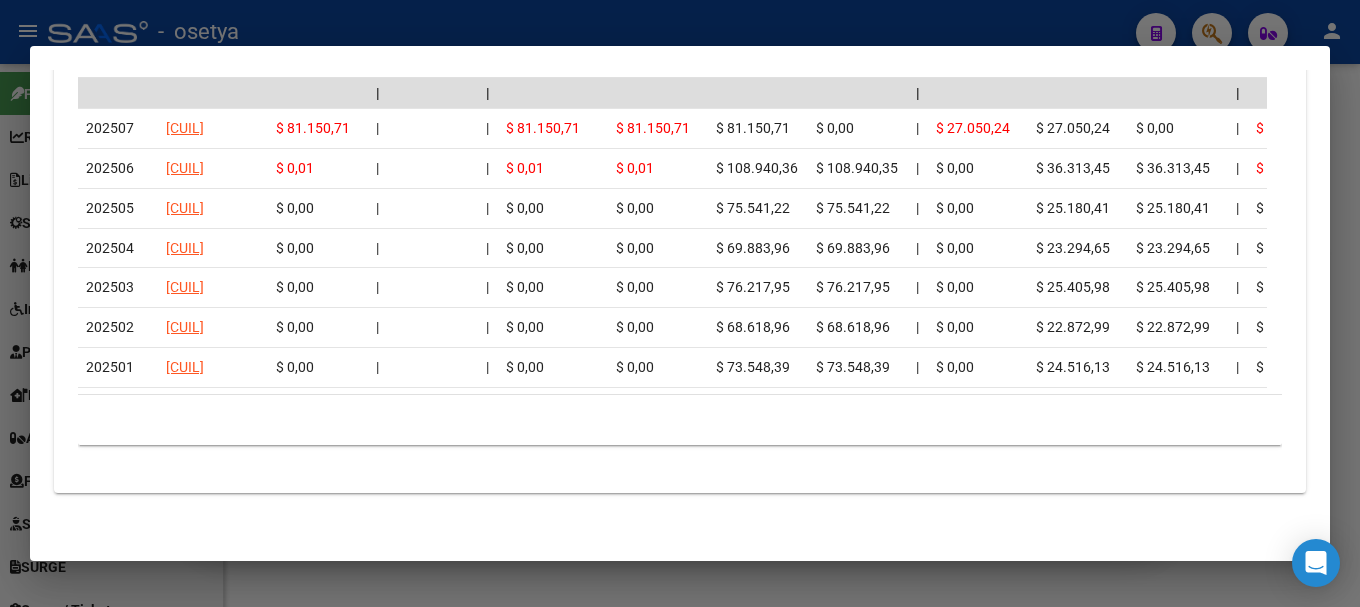scroll, scrollTop: 2222, scrollLeft: 0, axis: vertical 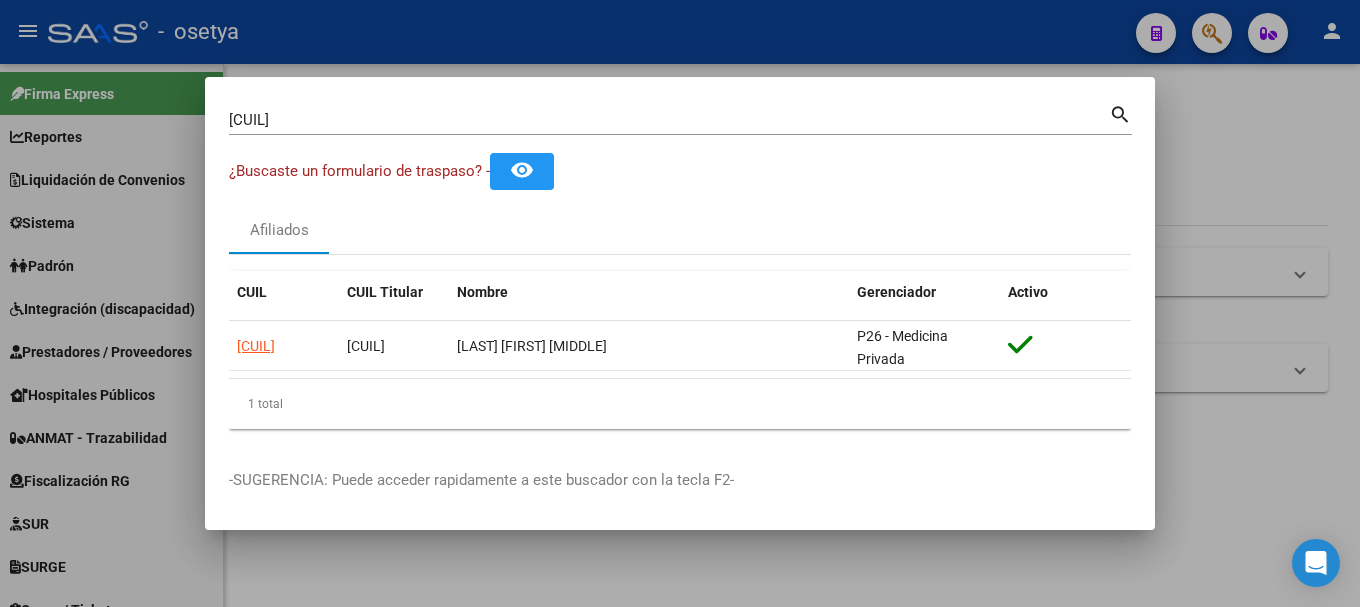 click on "[CUIL]" at bounding box center (669, 120) 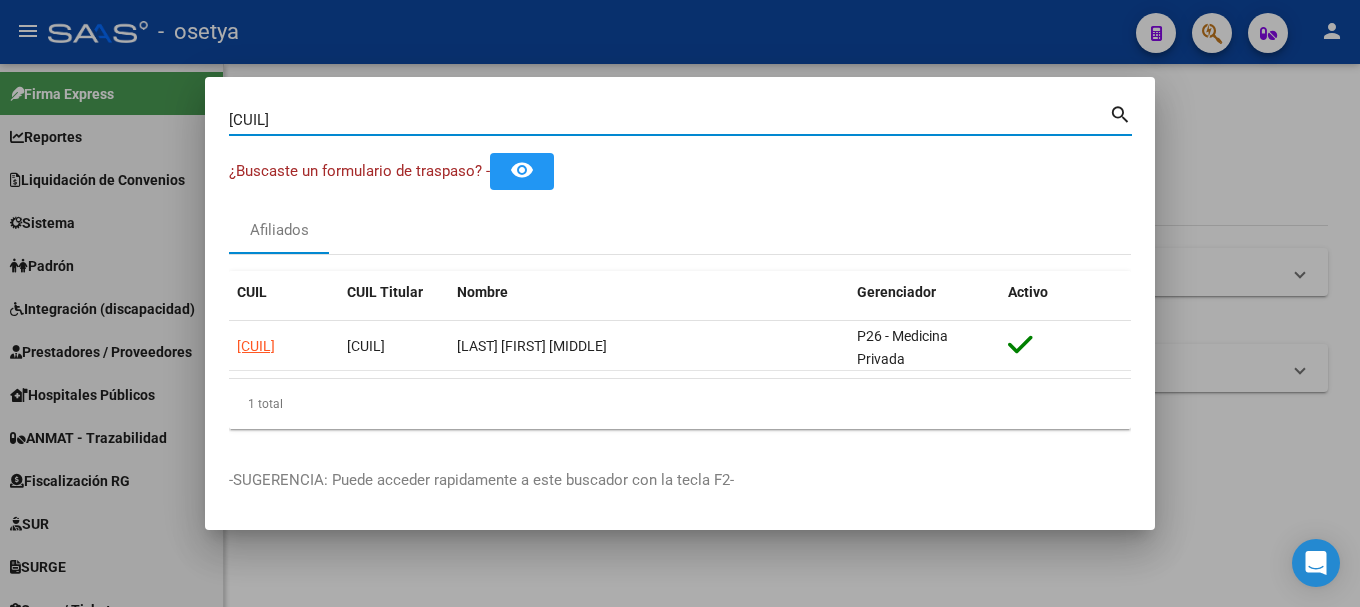 click on "[CUIL]" at bounding box center (669, 120) 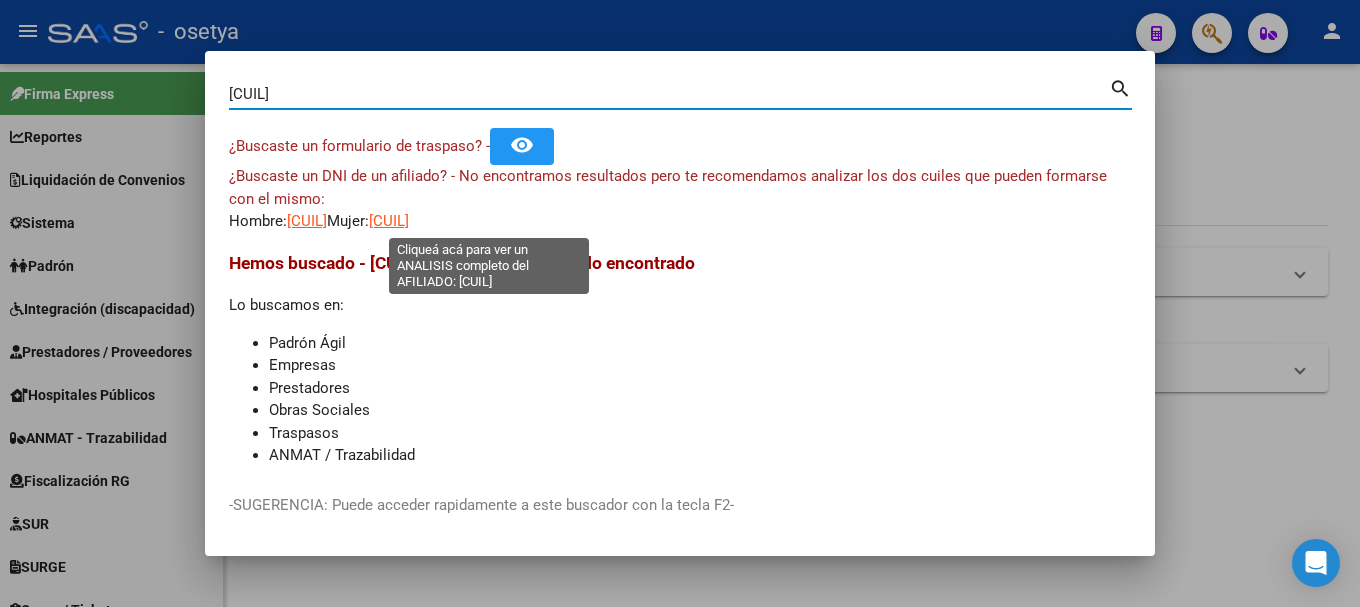 click on "[CUIL]" at bounding box center [389, 221] 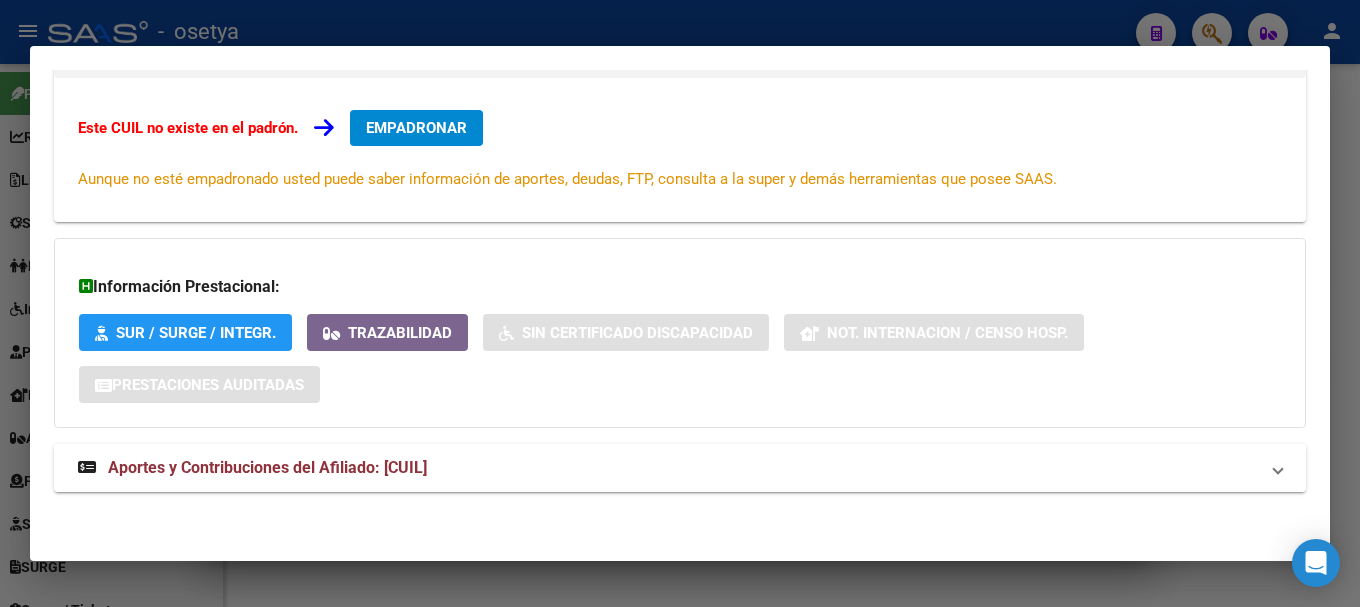 click on "Aportes y Contribuciones del Afiliado: [CUIL]" at bounding box center [680, 468] 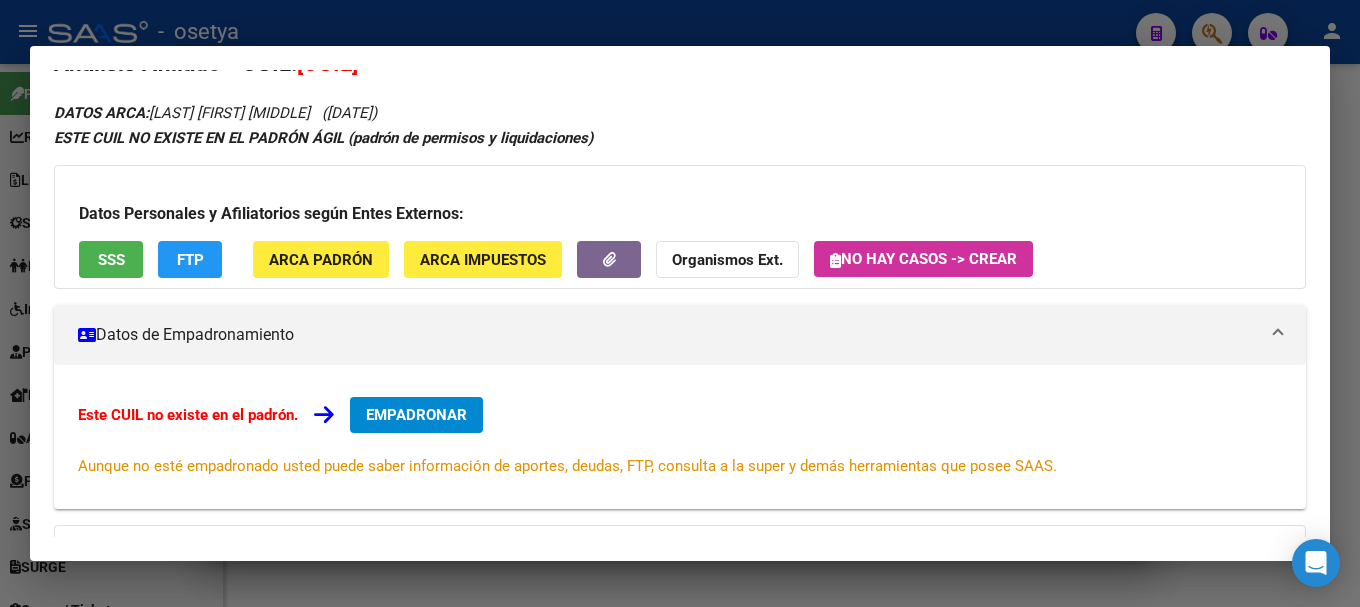 scroll, scrollTop: 40, scrollLeft: 0, axis: vertical 